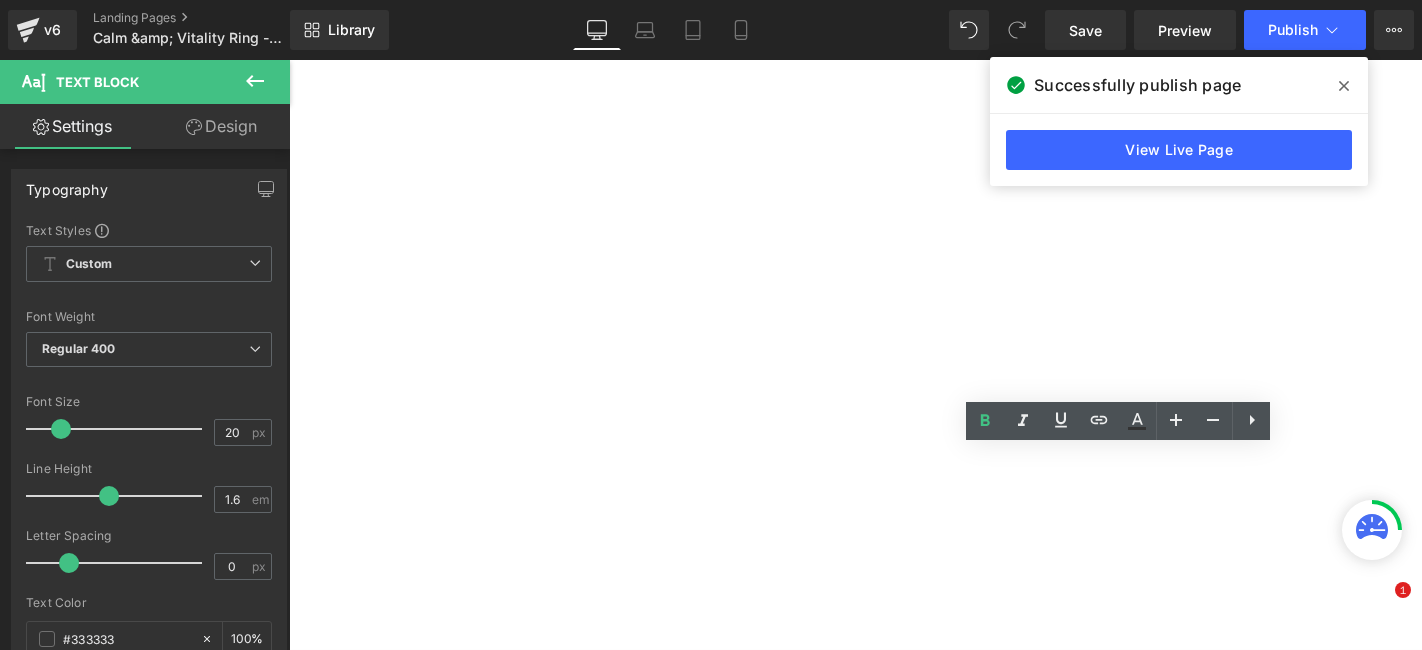 click at bounding box center (1344, 86) 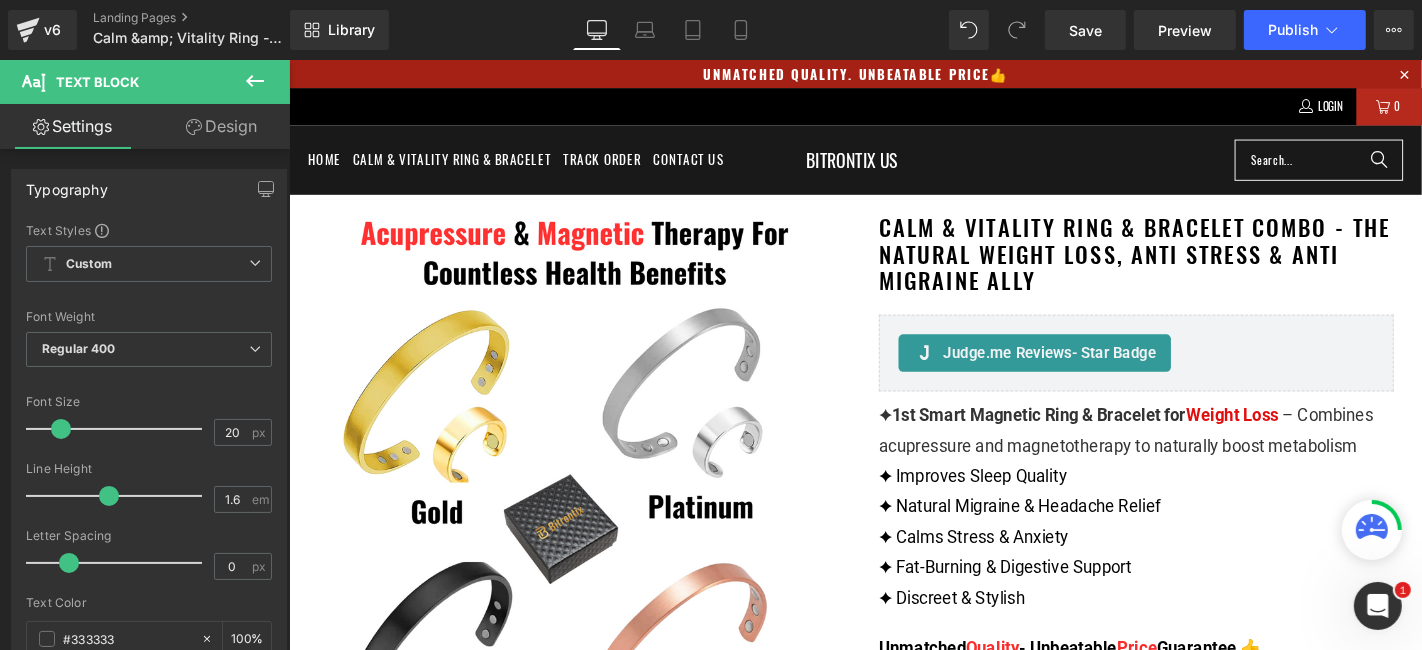 scroll, scrollTop: 217, scrollLeft: 0, axis: vertical 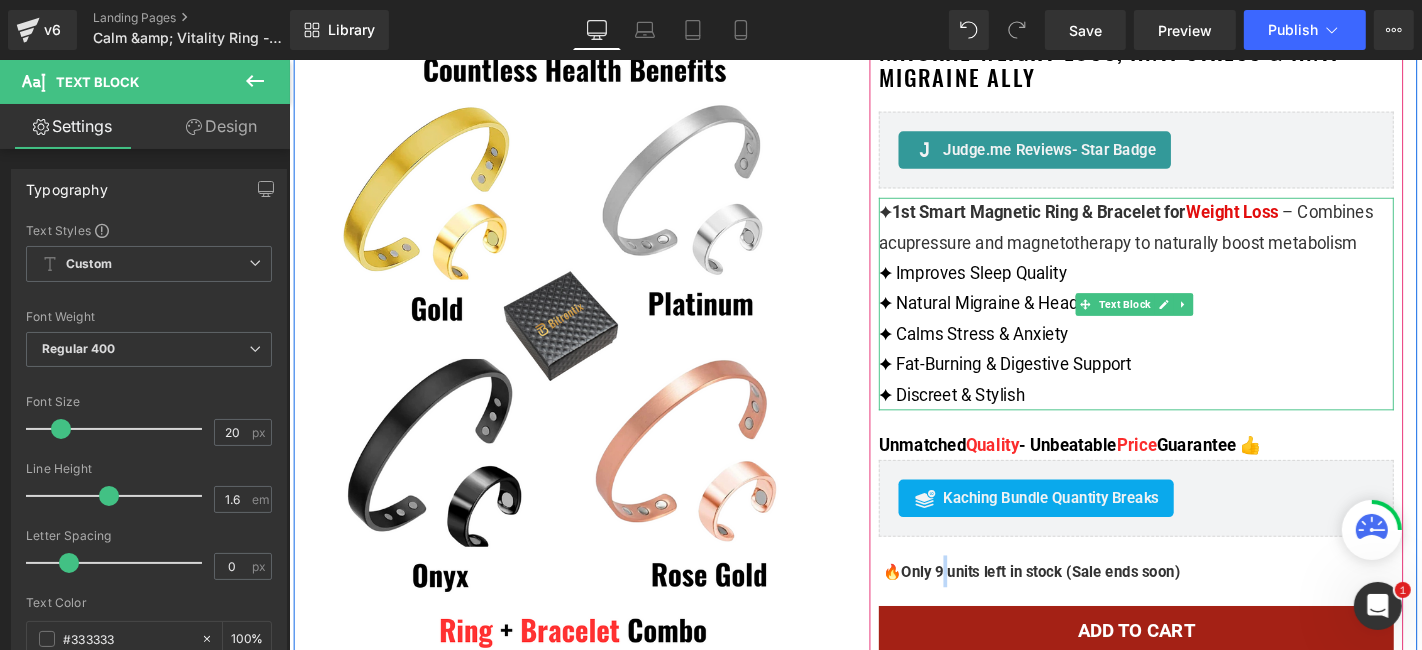 click on "✦ Improves Sleep Quality" at bounding box center [1193, 287] 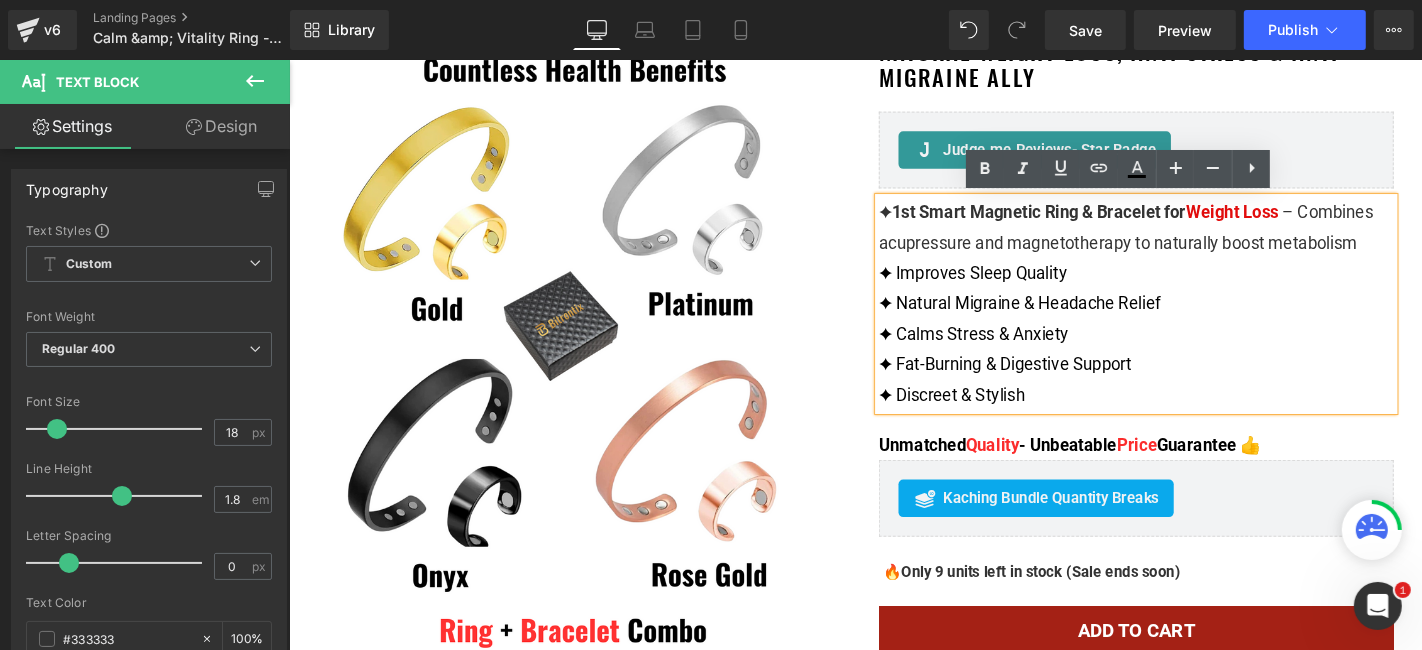 drag, startPoint x: 1350, startPoint y: 224, endPoint x: 1244, endPoint y: 224, distance: 106 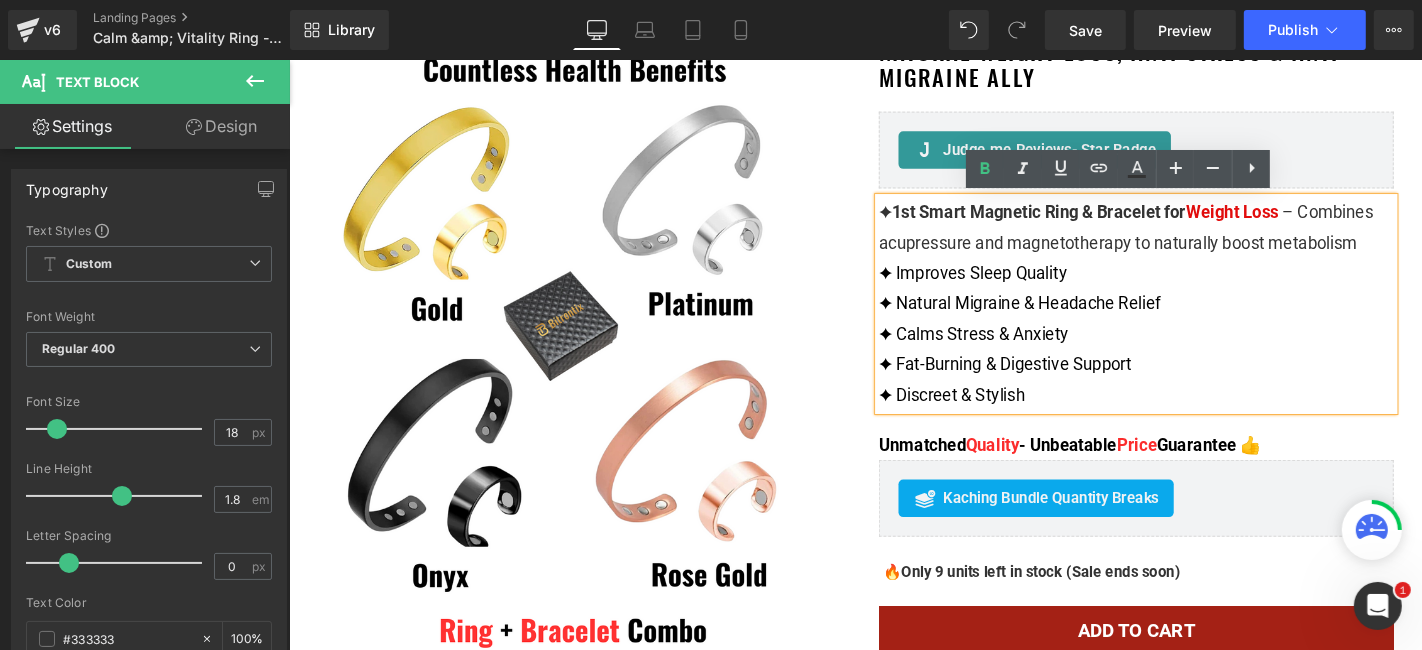 click on "Weight Loss" at bounding box center (1295, 221) 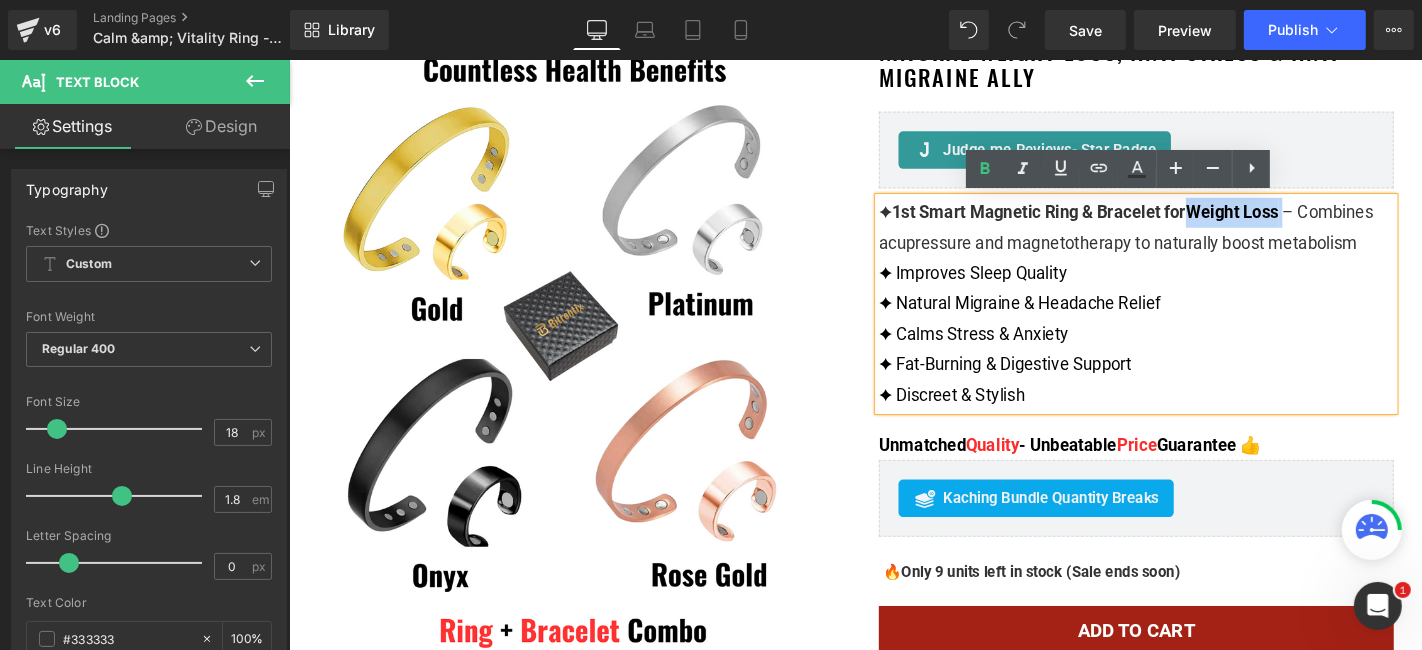 drag, startPoint x: 1248, startPoint y: 217, endPoint x: 1347, endPoint y: 224, distance: 99.24717 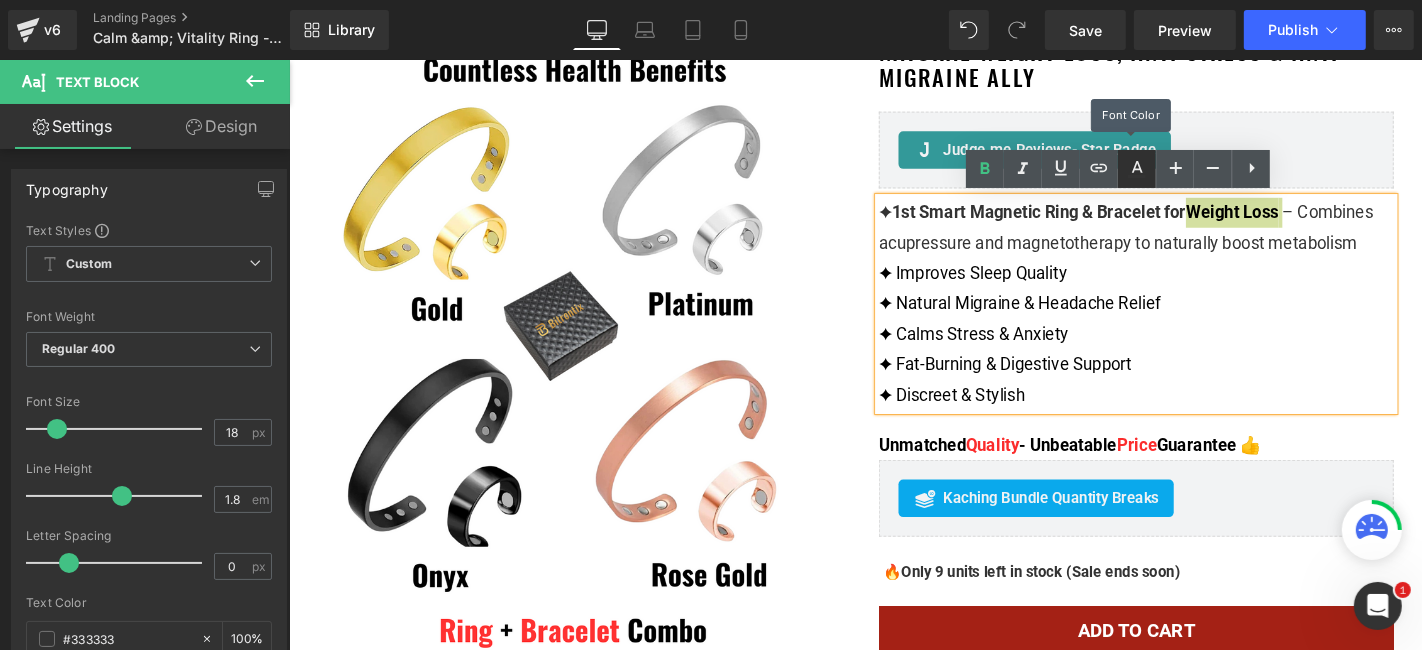 click 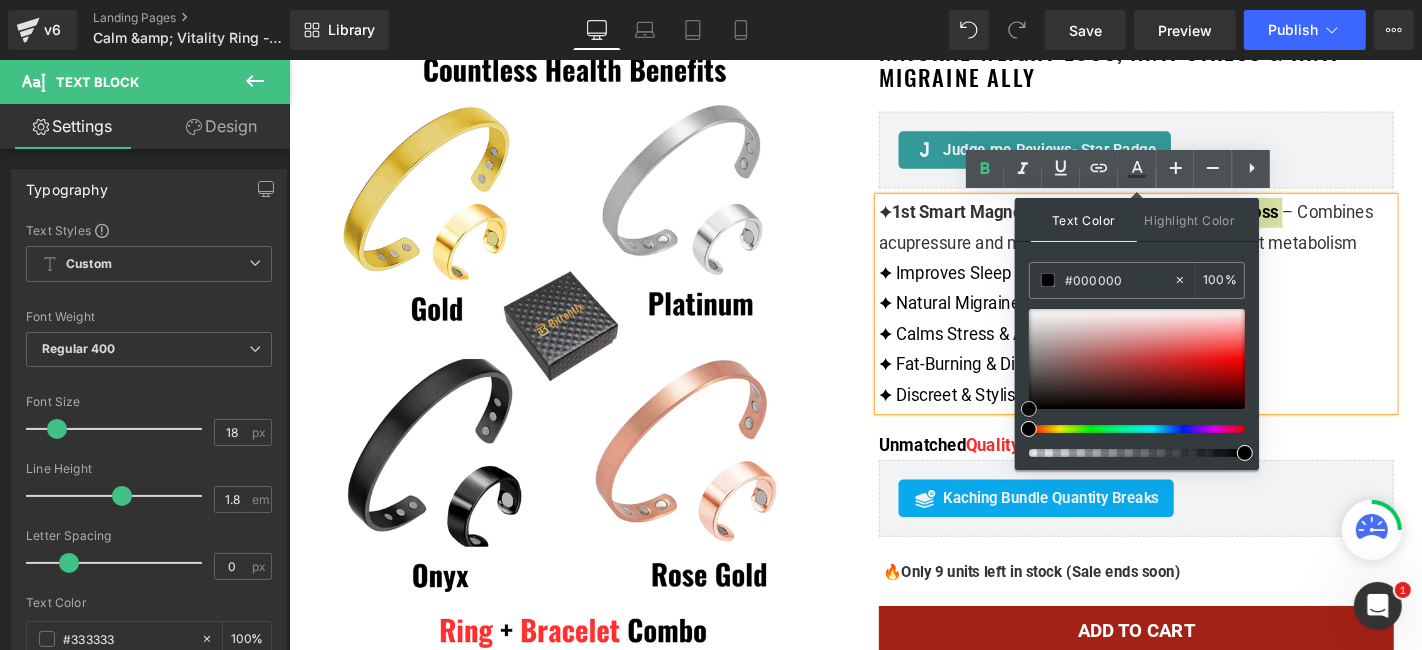 type on "#2a2727" 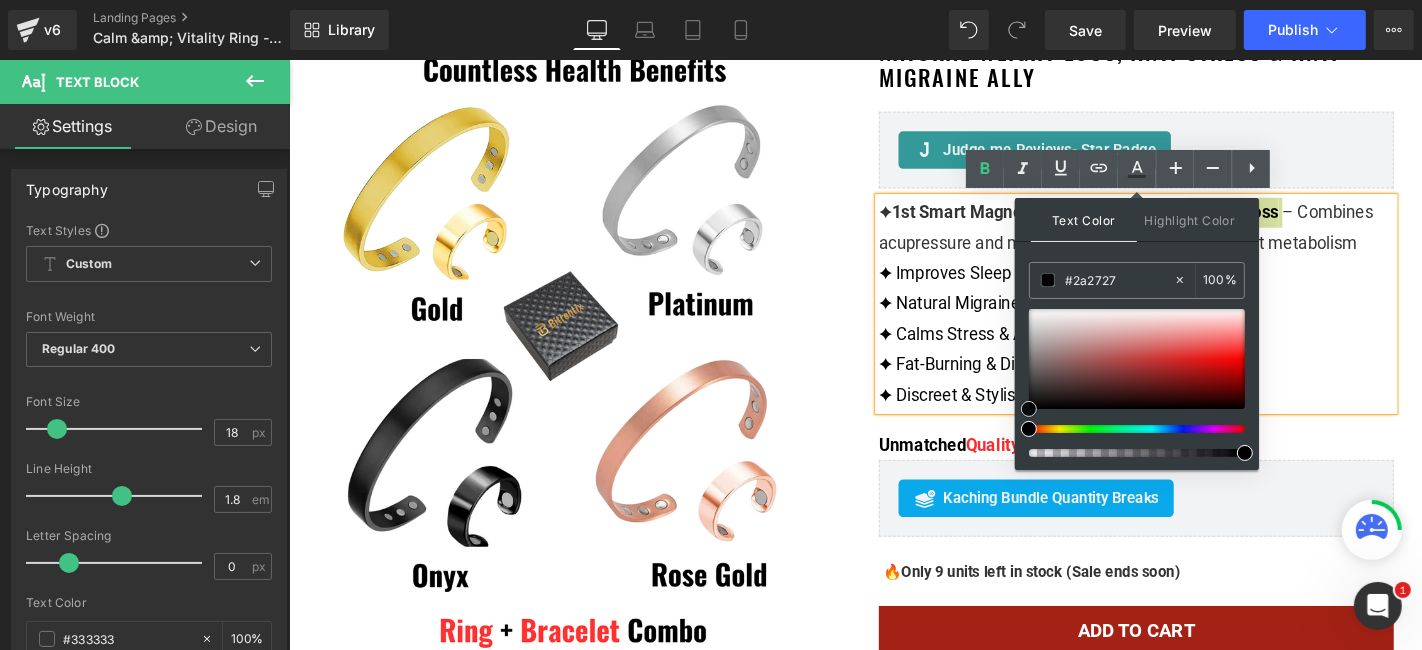 type 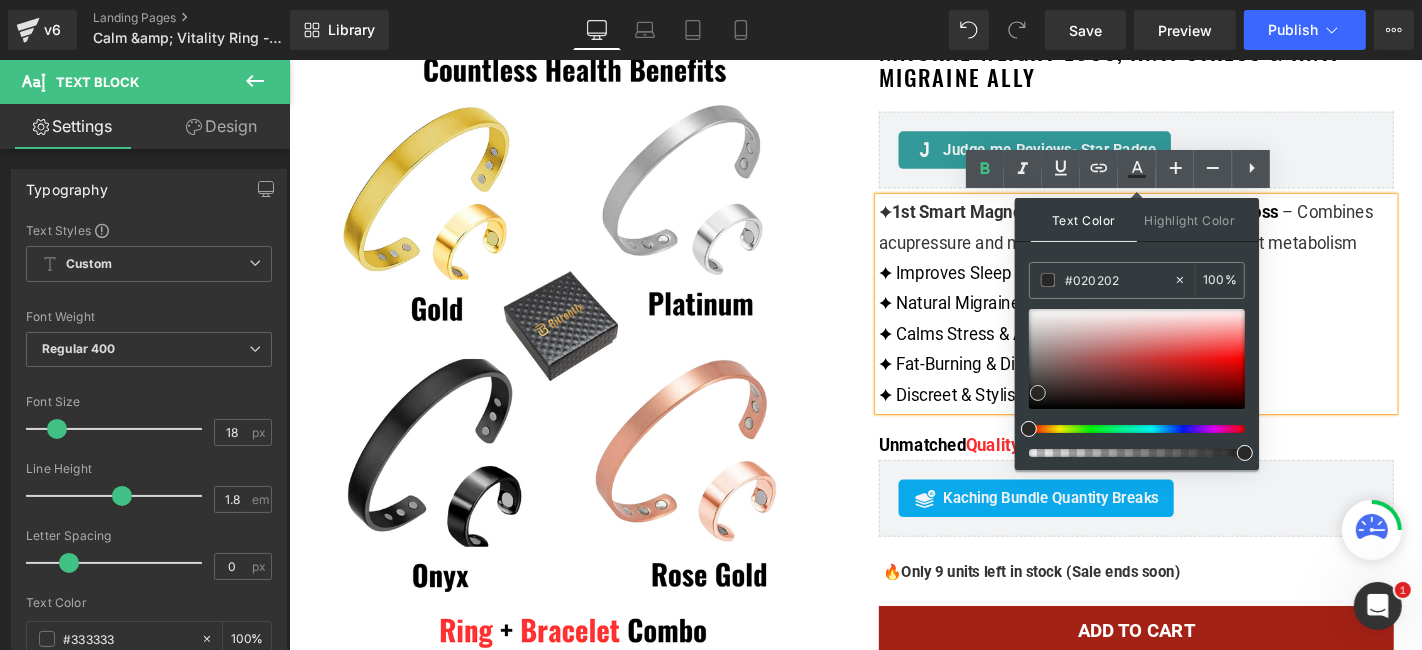 type on "#000000" 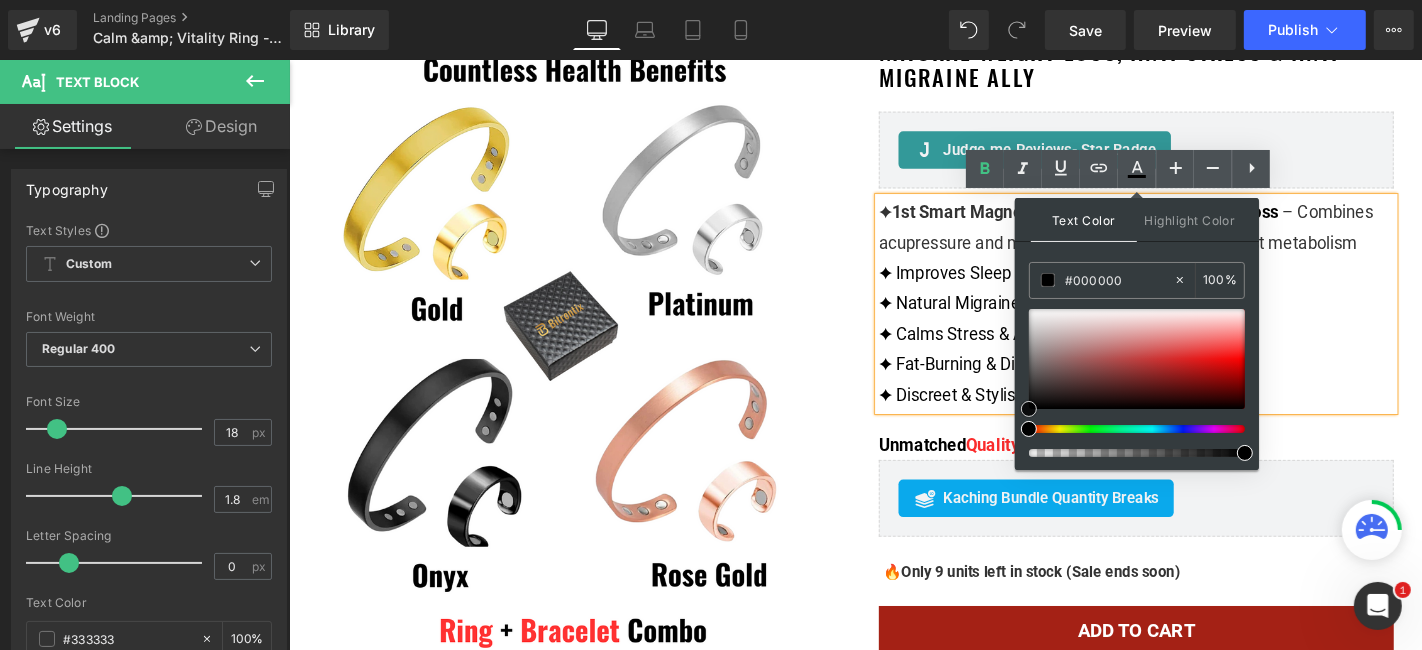 drag, startPoint x: 1038, startPoint y: 392, endPoint x: 1020, endPoint y: 418, distance: 31.622776 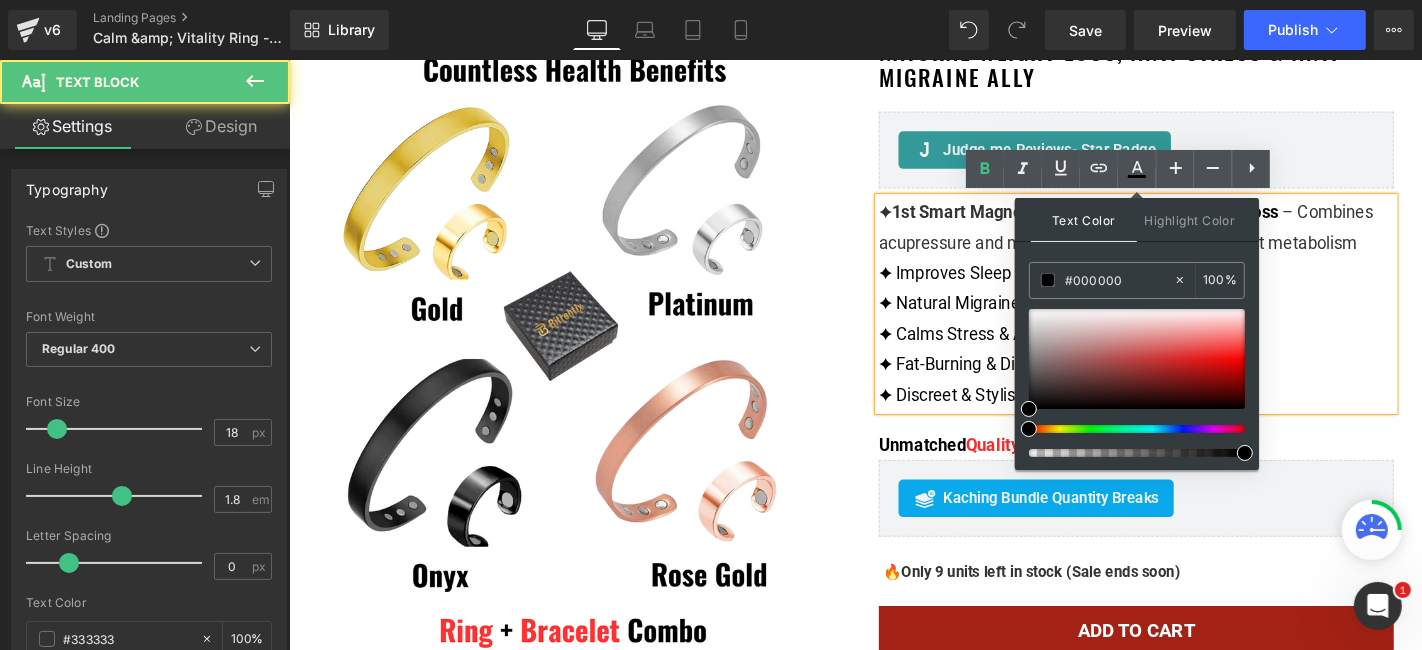 click on "✦ Natural Migraine & Headache Relief" at bounding box center [1193, 319] 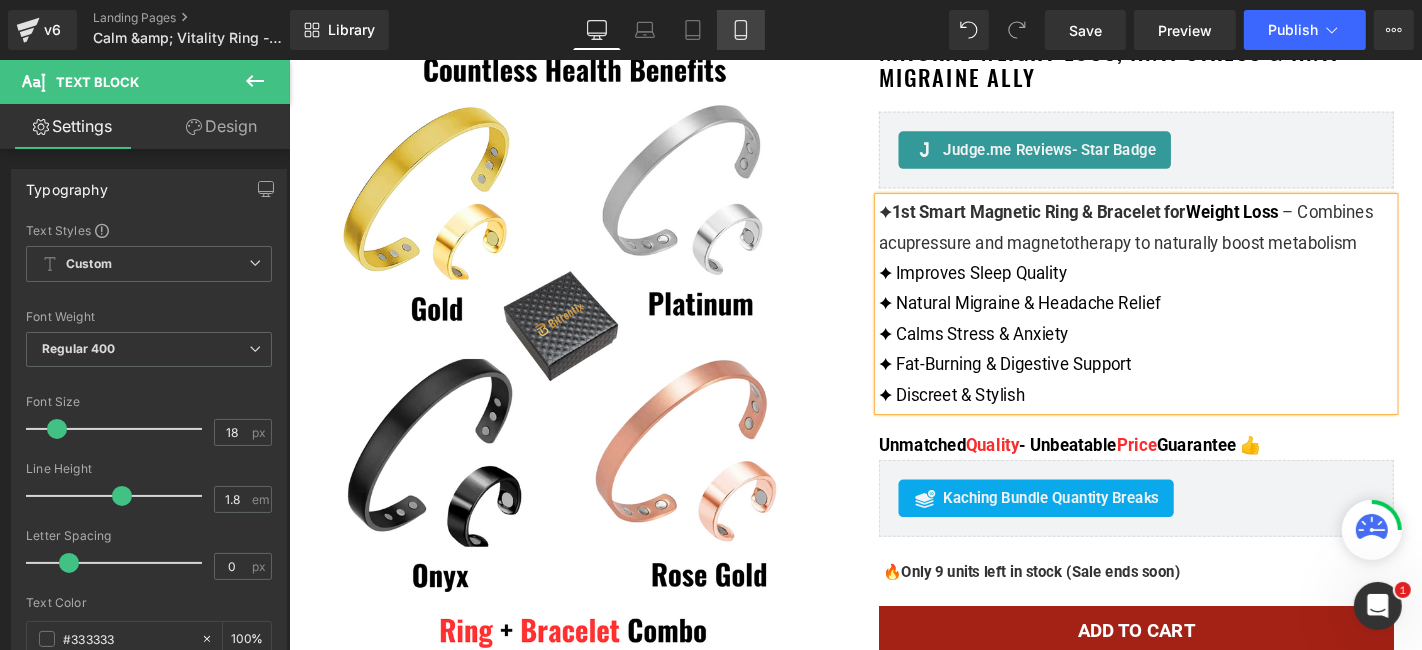 drag, startPoint x: 745, startPoint y: 33, endPoint x: 225, endPoint y: 163, distance: 536.0037 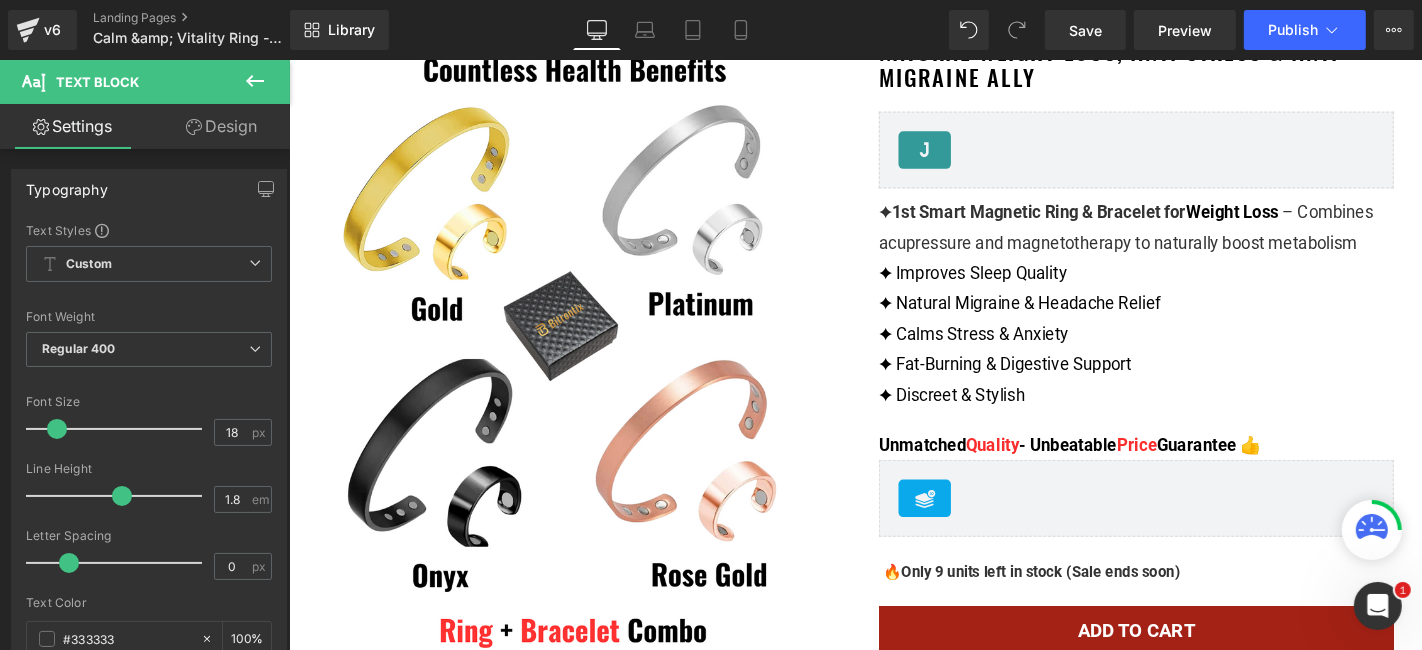 type on "100" 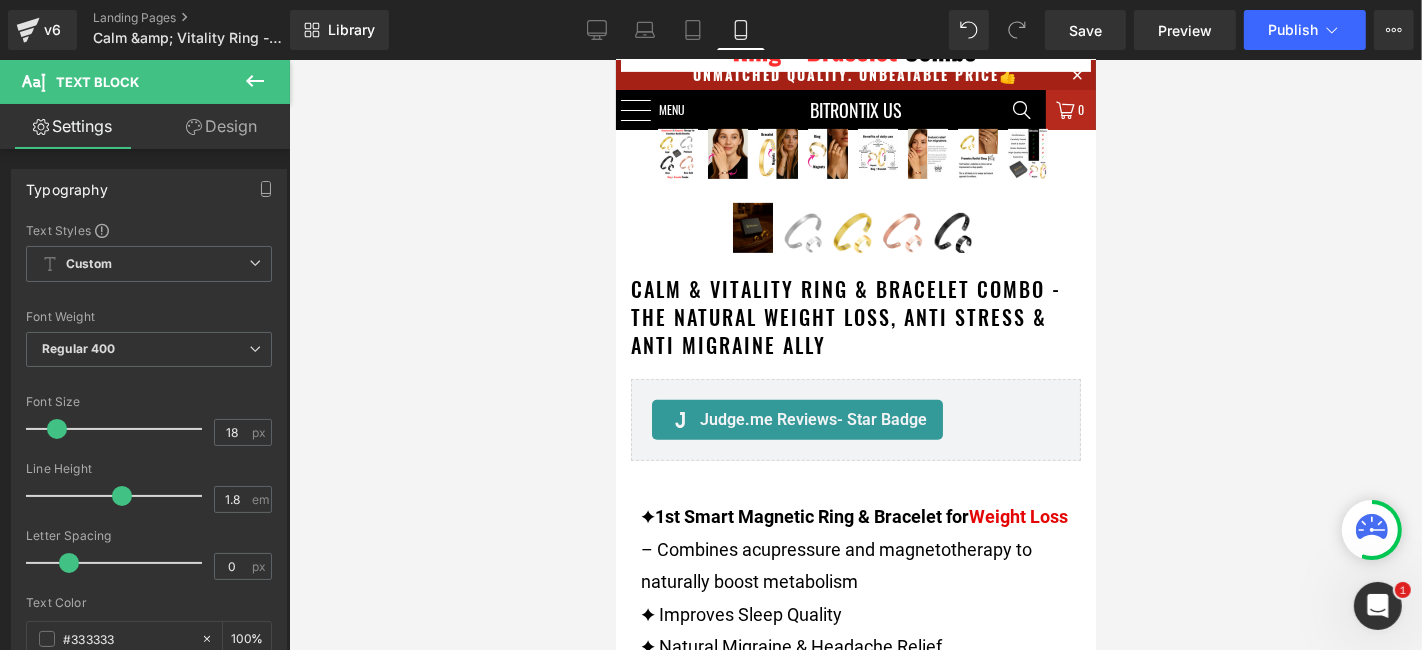 scroll, scrollTop: 777, scrollLeft: 0, axis: vertical 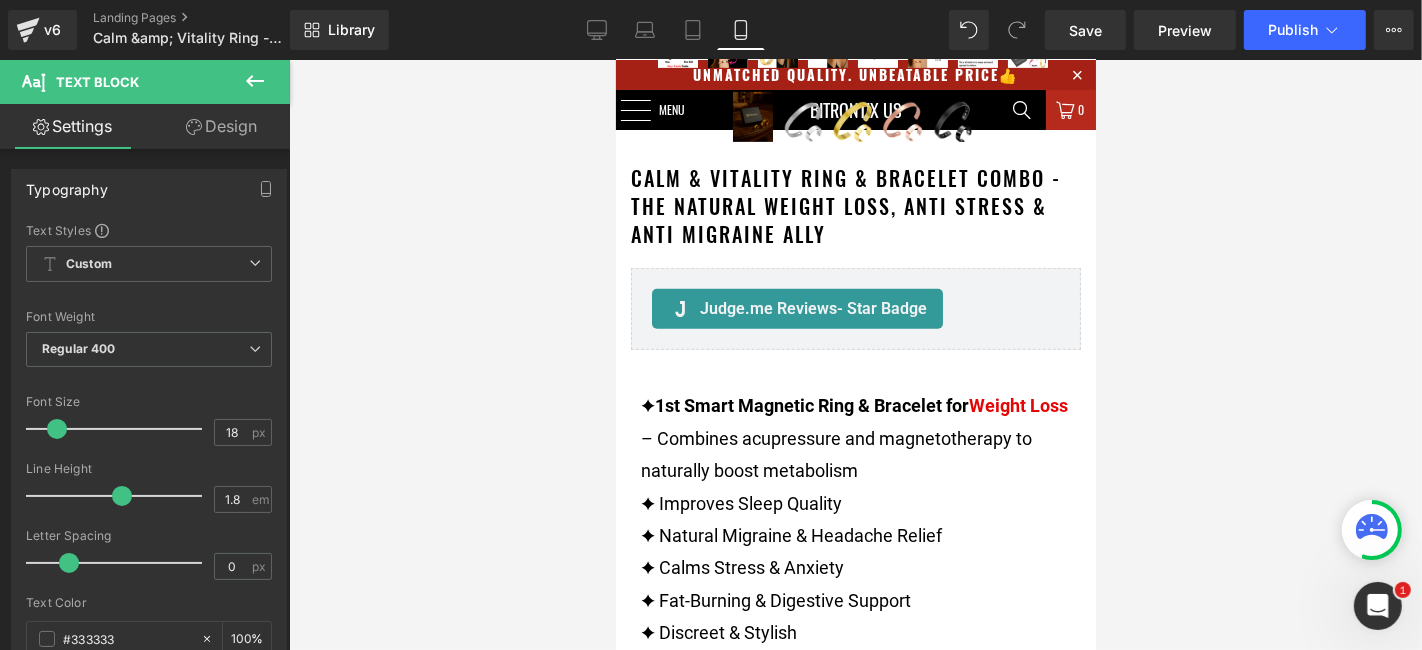 click on "Weight Loss" at bounding box center [1017, 404] 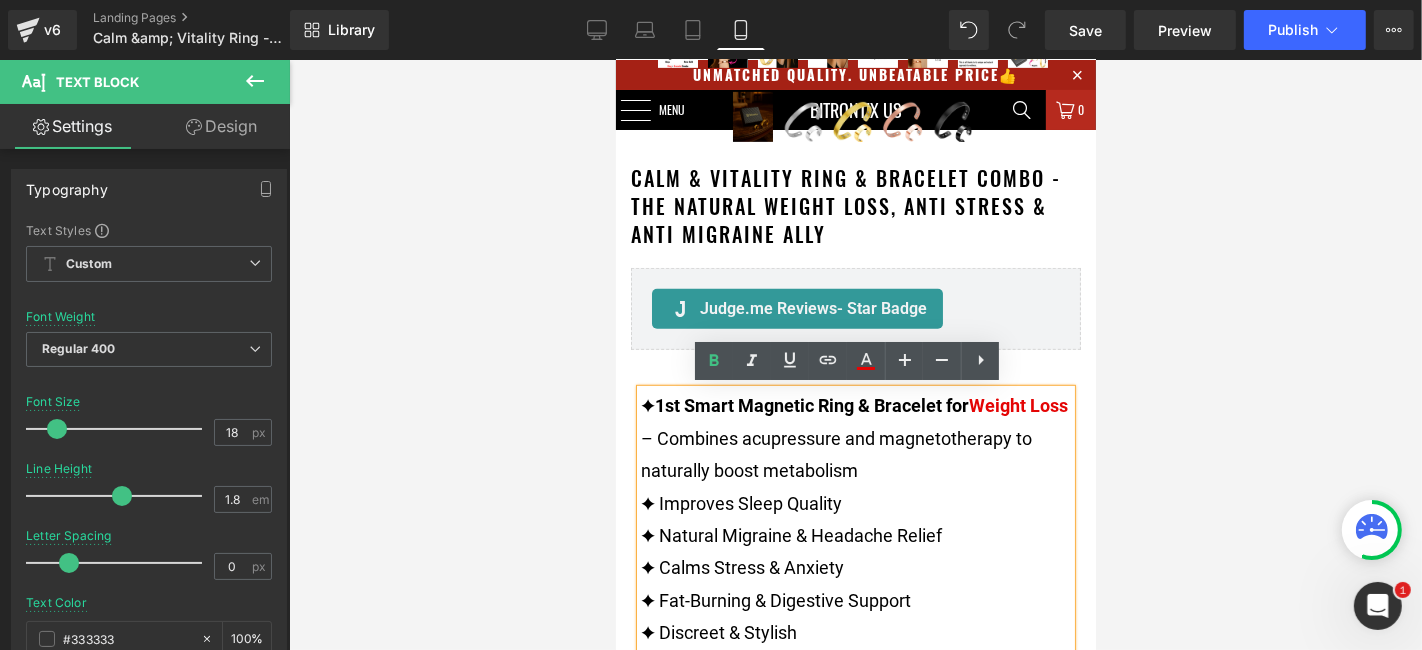 drag, startPoint x: 972, startPoint y: 406, endPoint x: 668, endPoint y: 434, distance: 305.28674 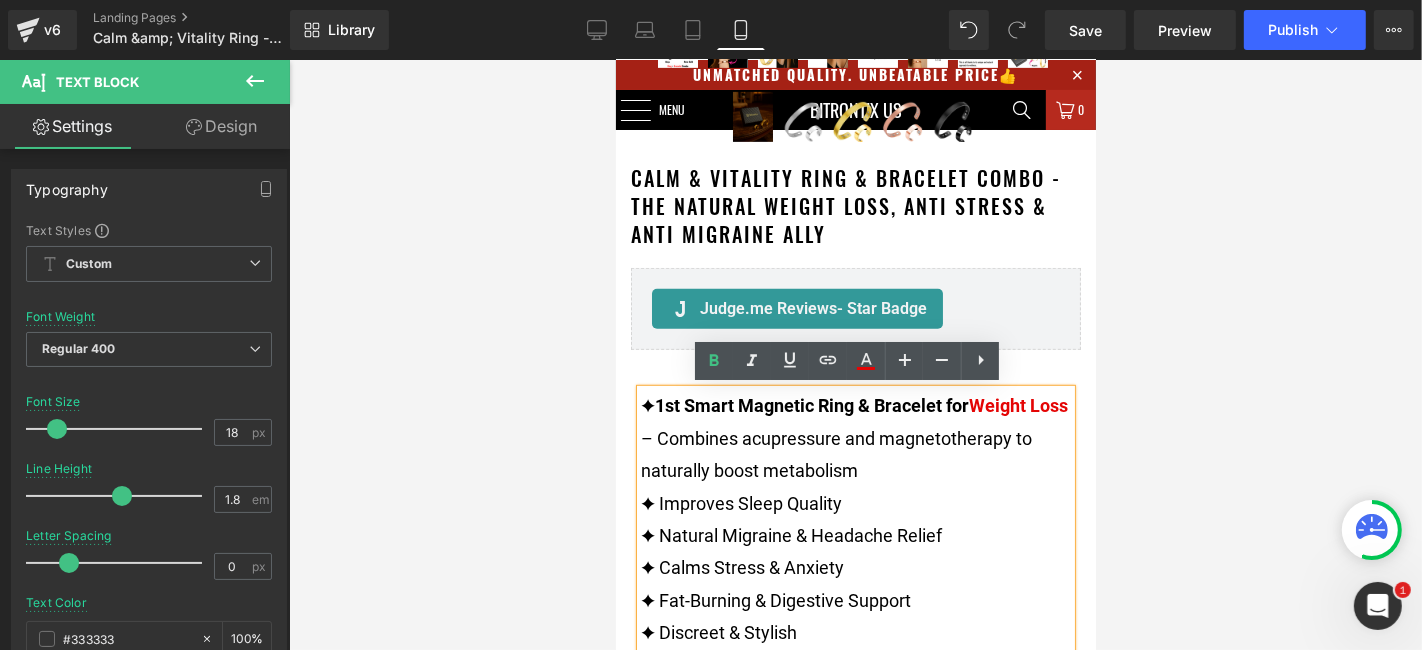 click on "1st Smart Magnetic Ring & Bracelet for Weight Loss" at bounding box center [860, 404] 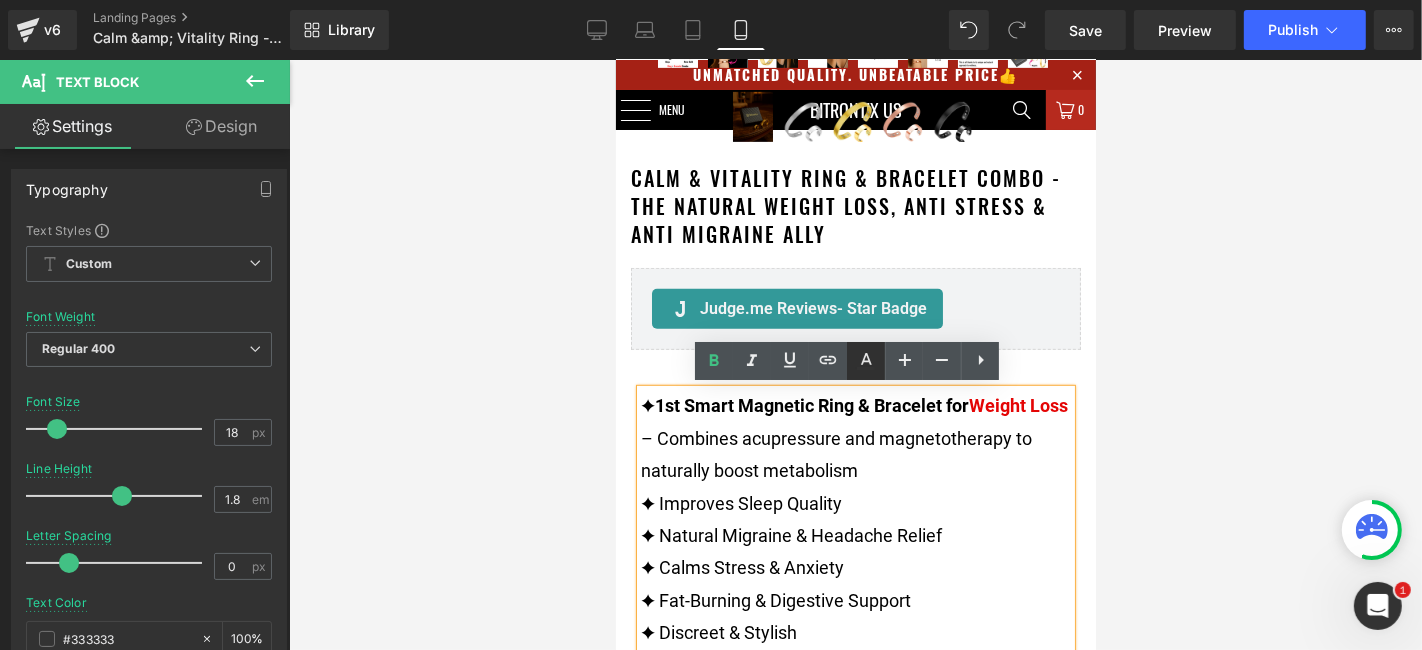 click 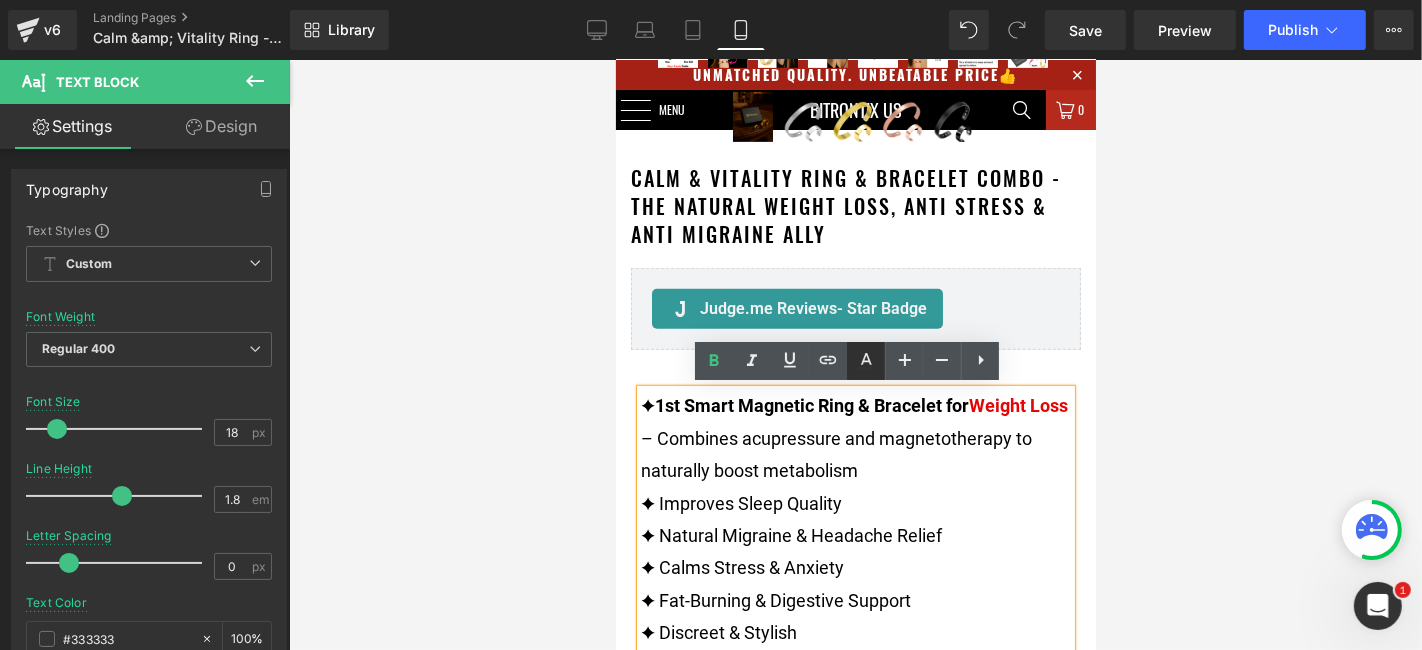 type 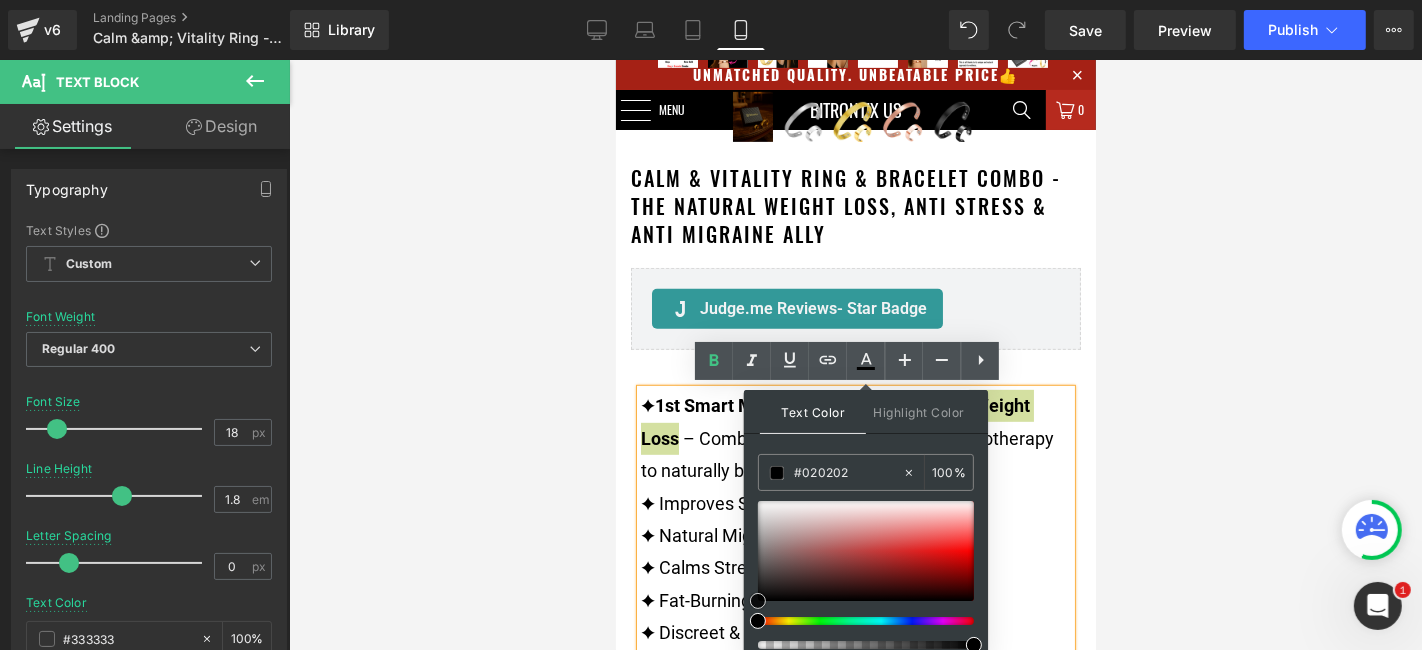 type on "#000000" 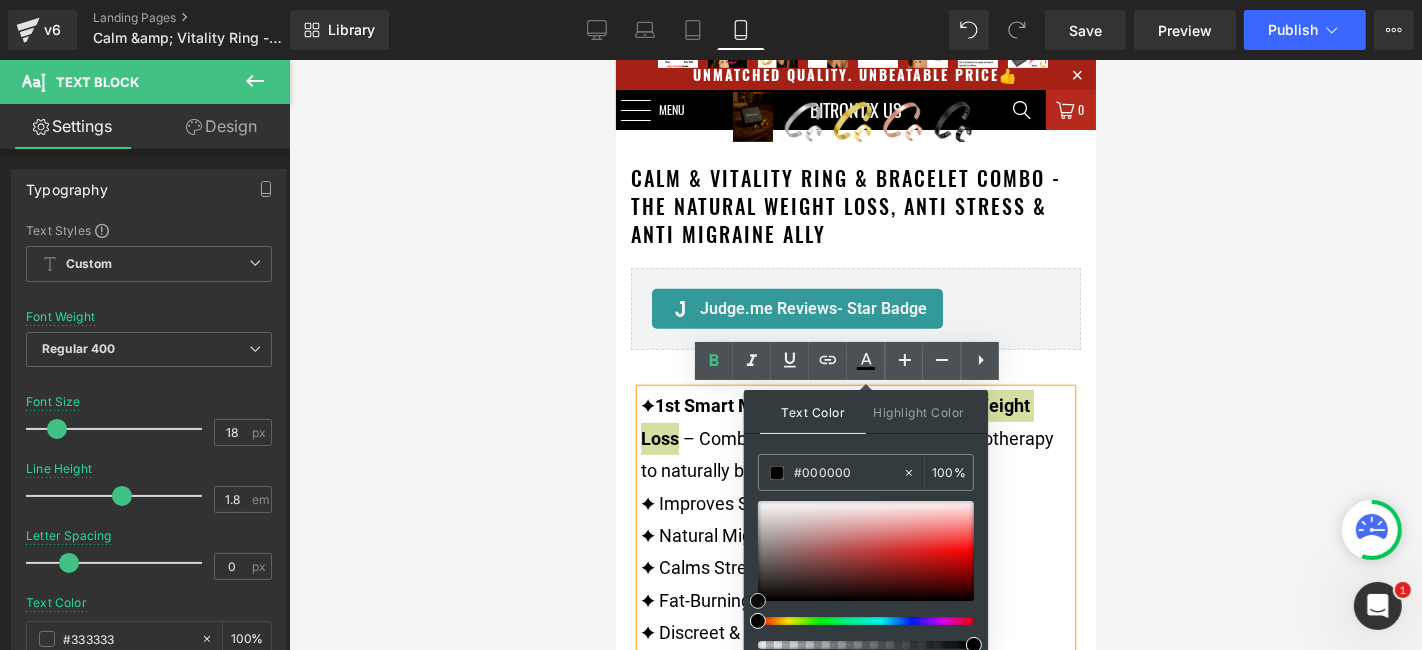 drag, startPoint x: 1367, startPoint y: 641, endPoint x: 718, endPoint y: 611, distance: 649.693 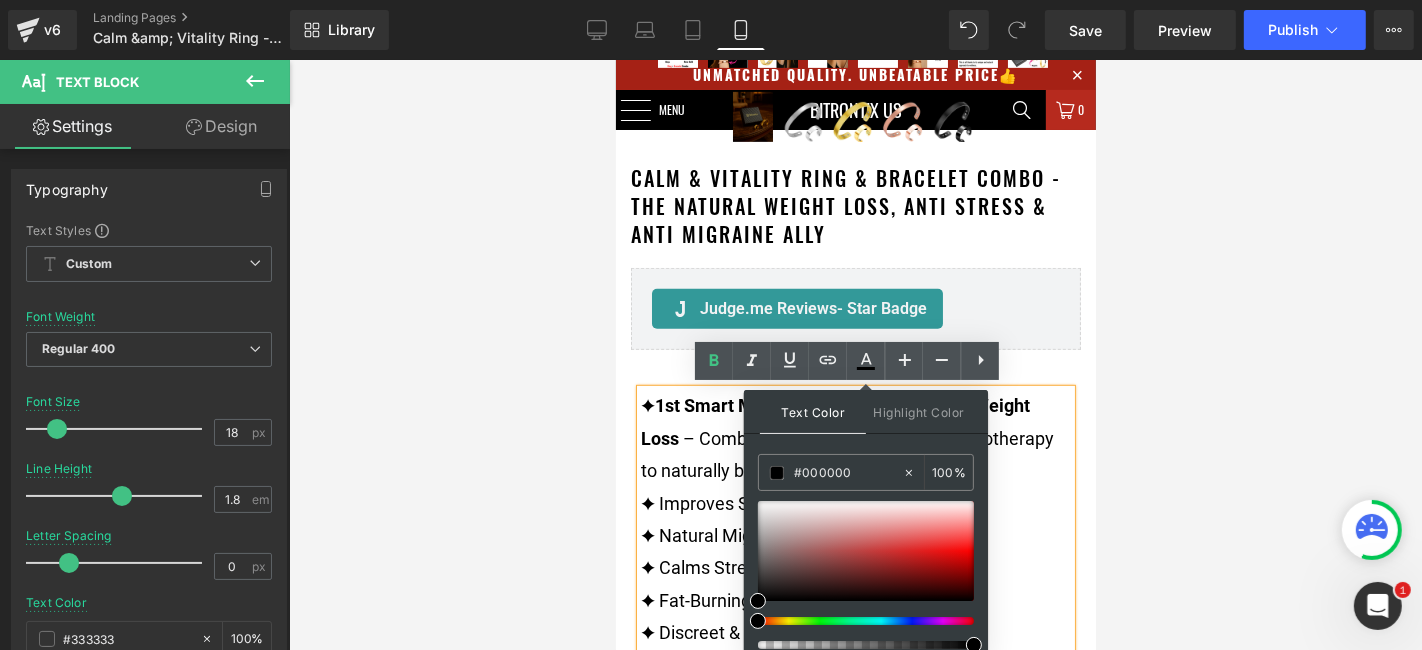 click on "✦  1st Smart Magnetic Ring & Bracelet for   Weight Loss   – Combines acupressure and magnetotherapy to naturally boost metabolism" at bounding box center (855, 437) 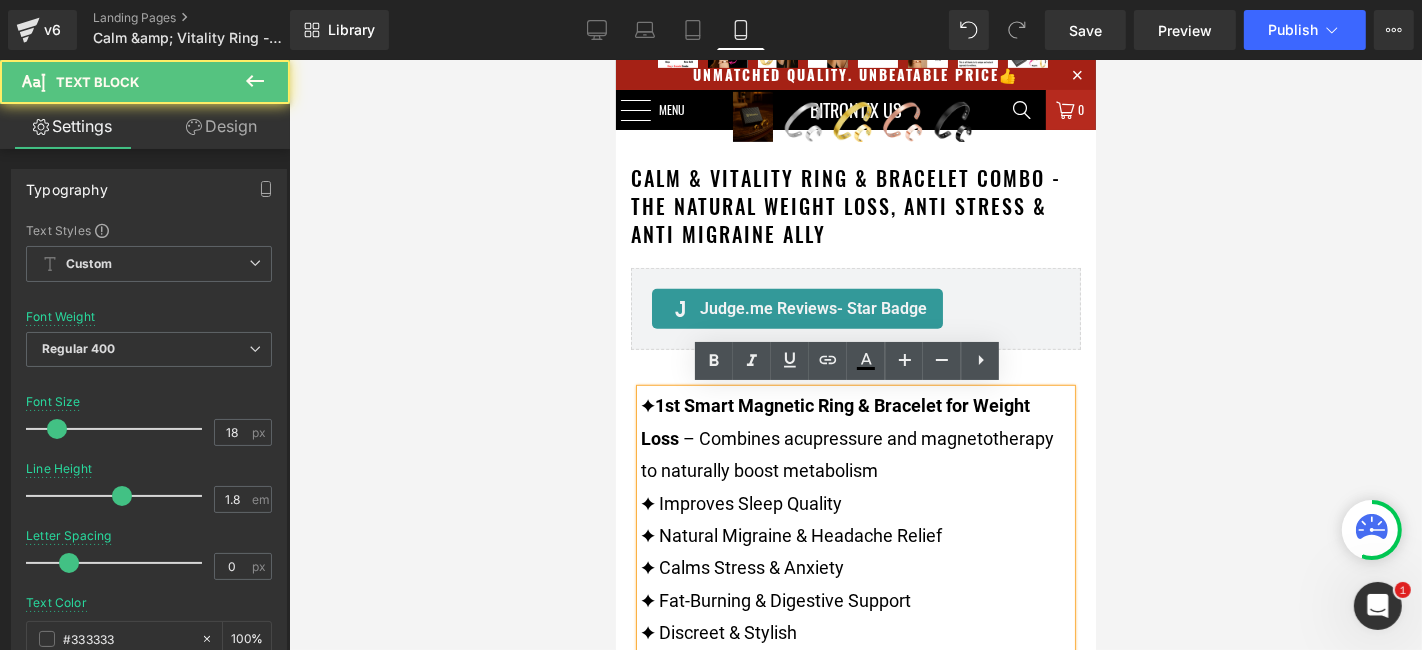 click at bounding box center [855, 355] 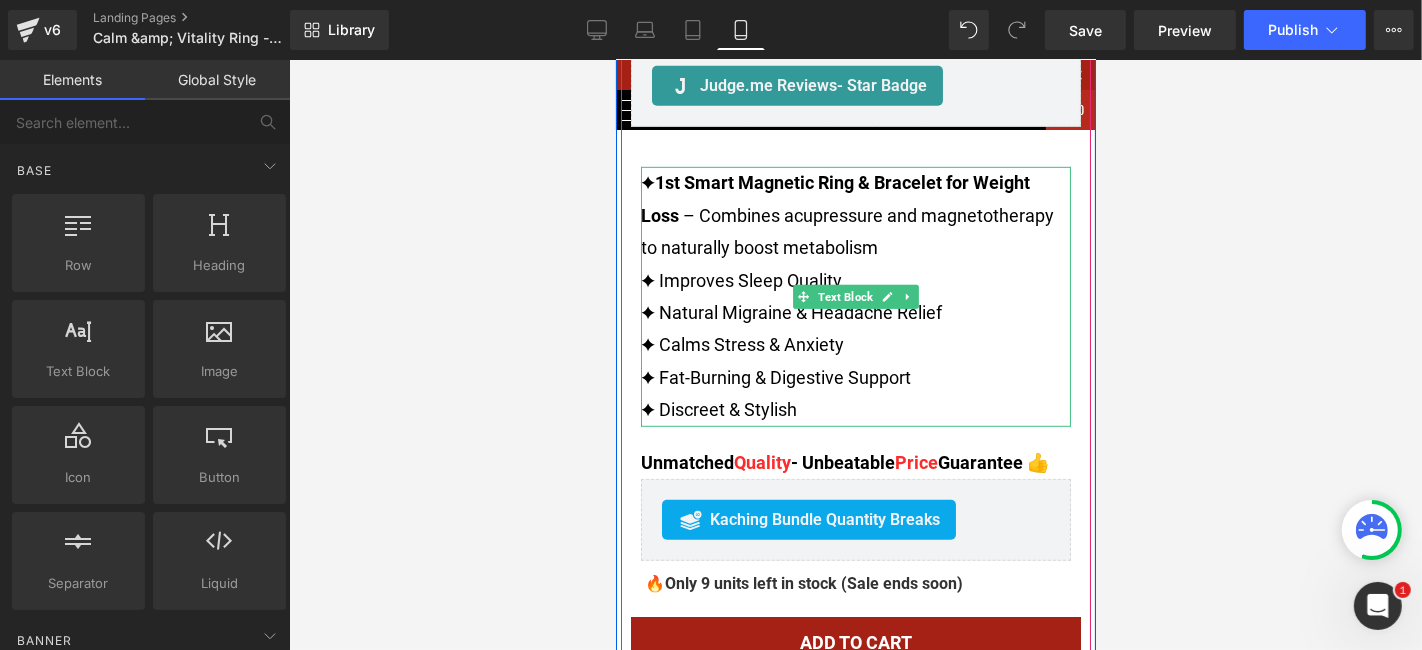 scroll, scrollTop: 1111, scrollLeft: 0, axis: vertical 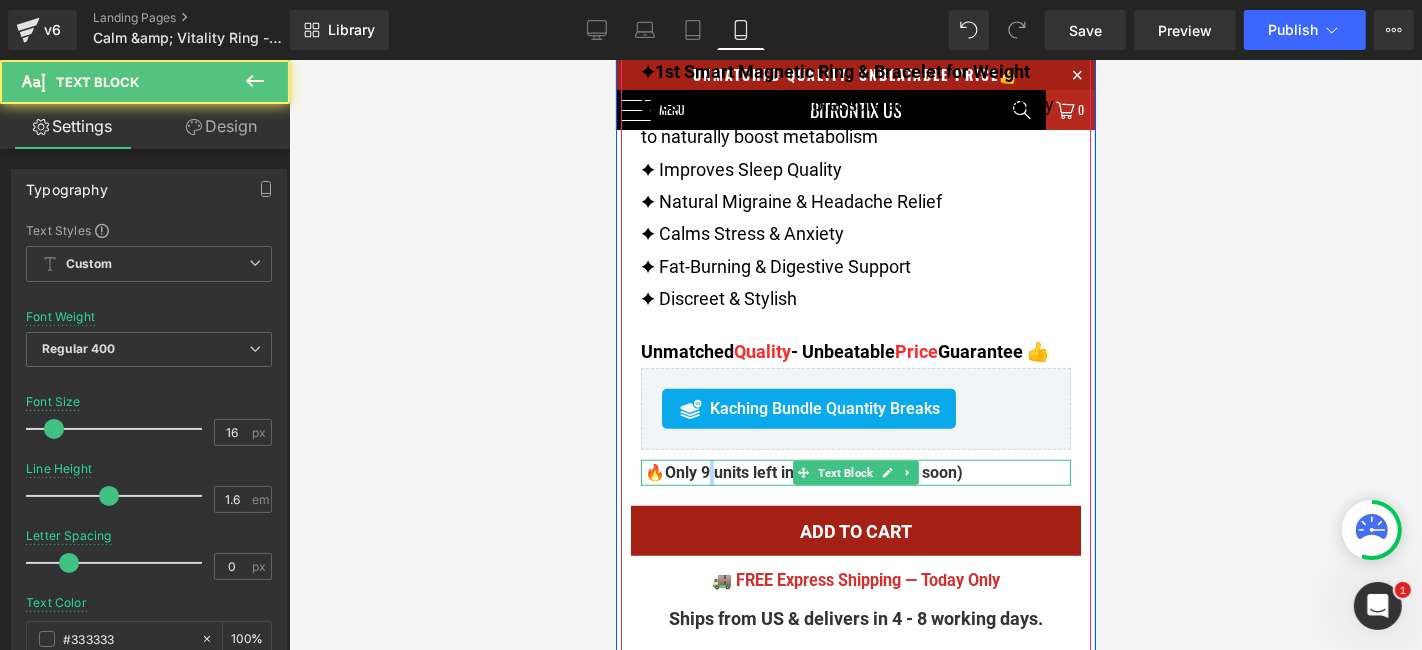 click on "Only 9 units left in stock (Sale ends soon)" at bounding box center (813, 471) 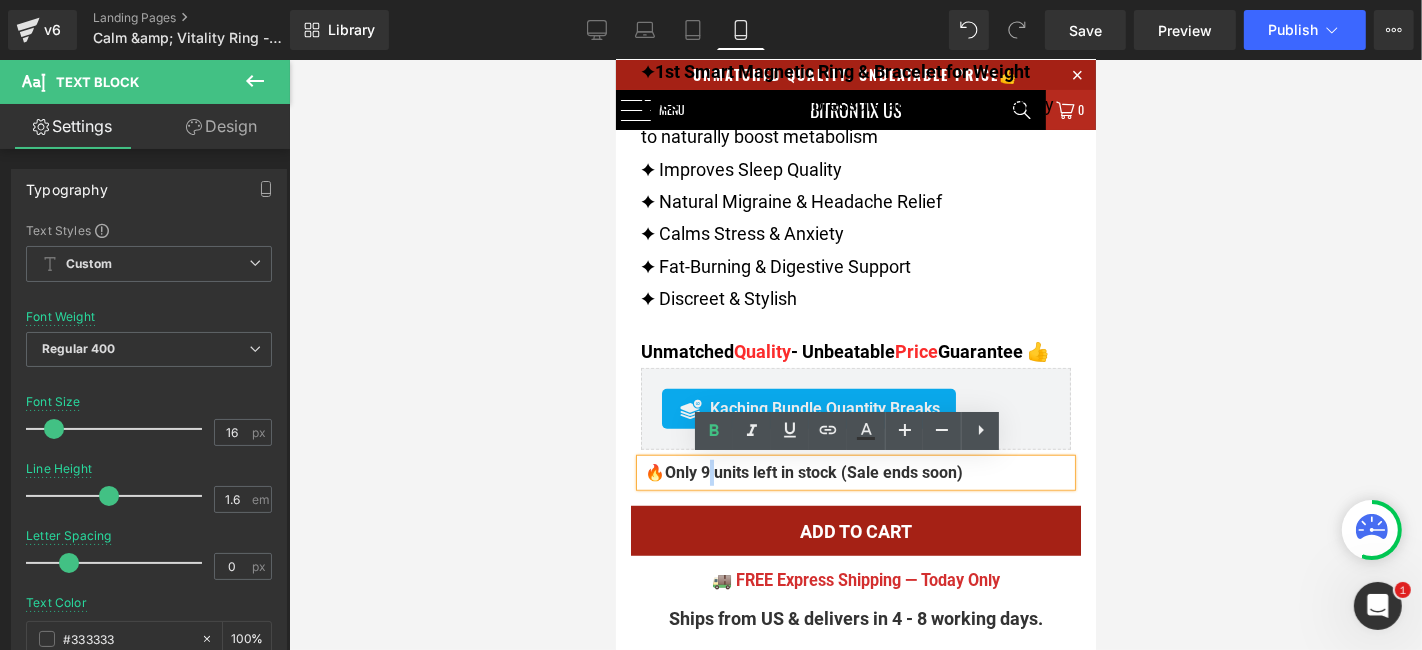 type 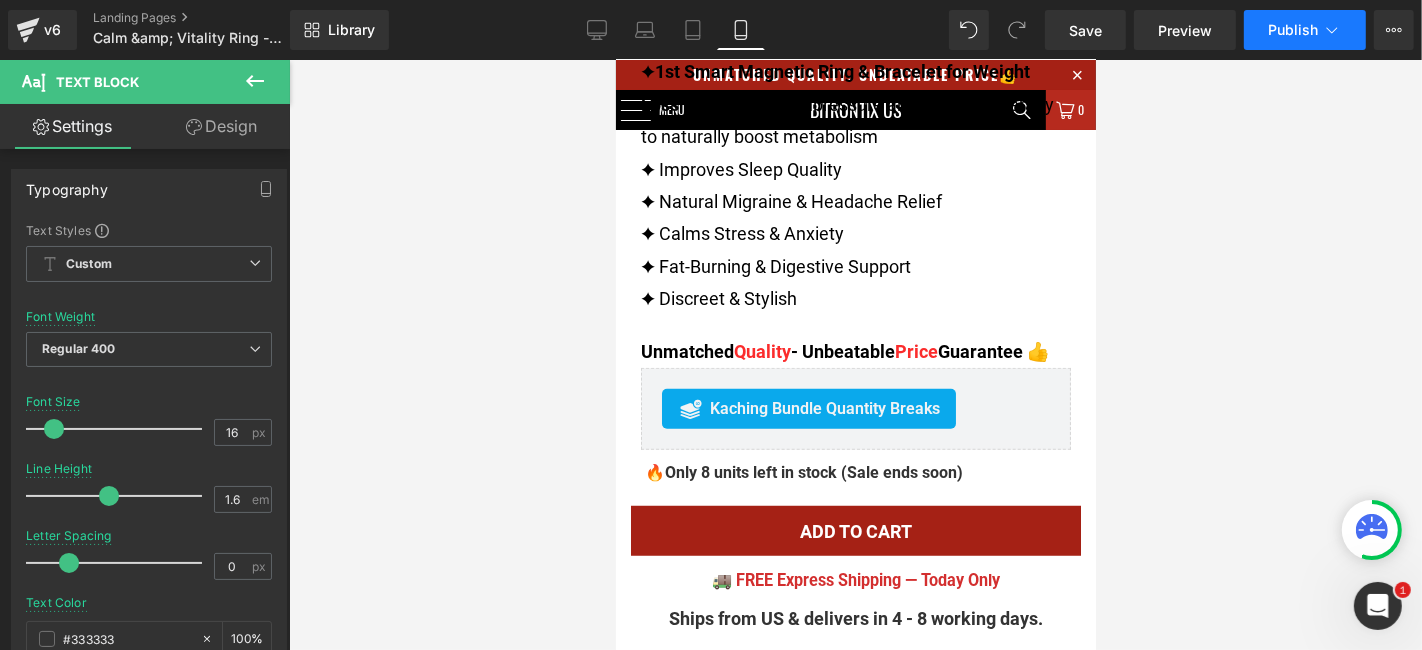 click on "Publish" at bounding box center (1305, 30) 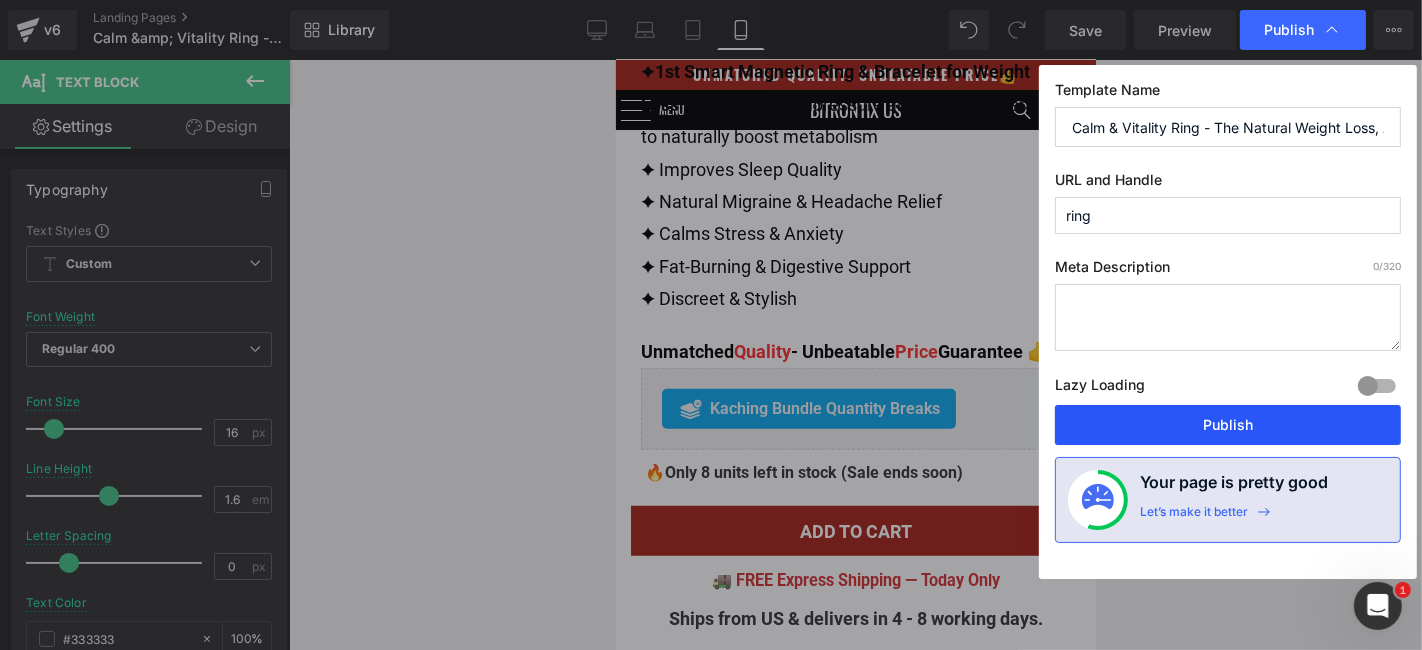 click on "Publish" at bounding box center (1228, 425) 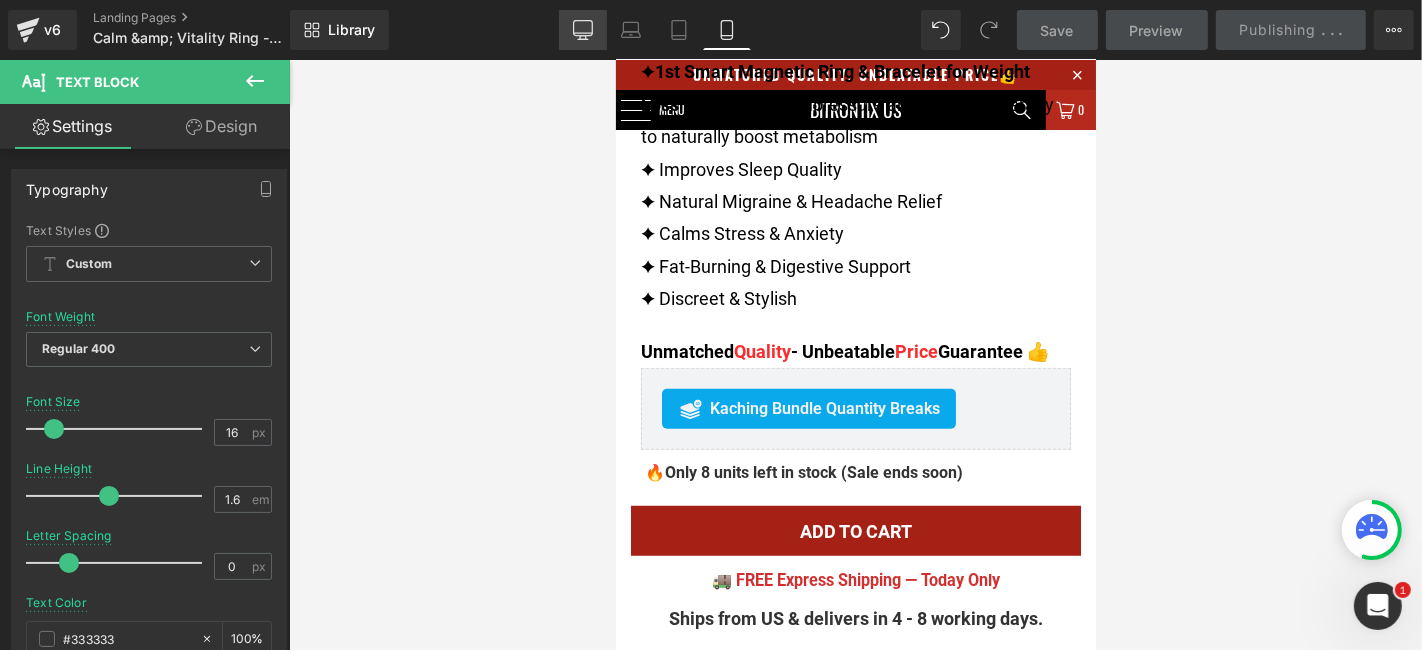 click on "Desktop" at bounding box center [583, 30] 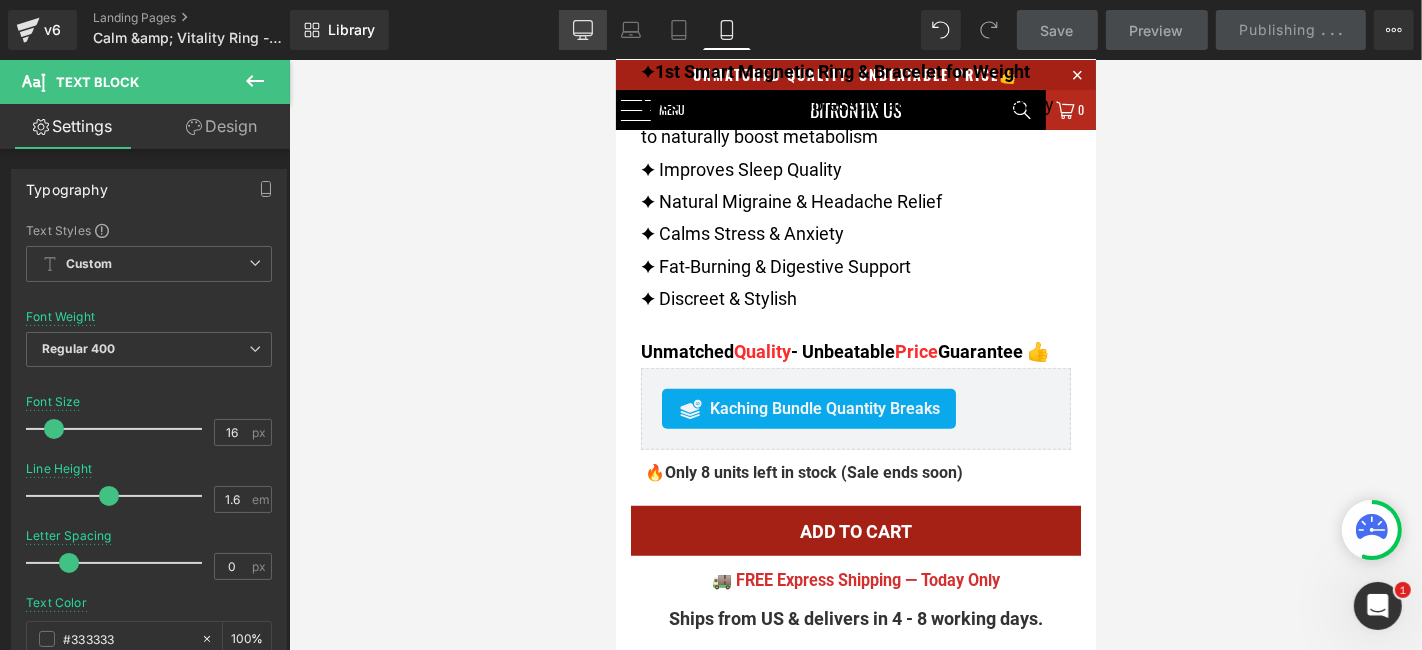 type on "18" 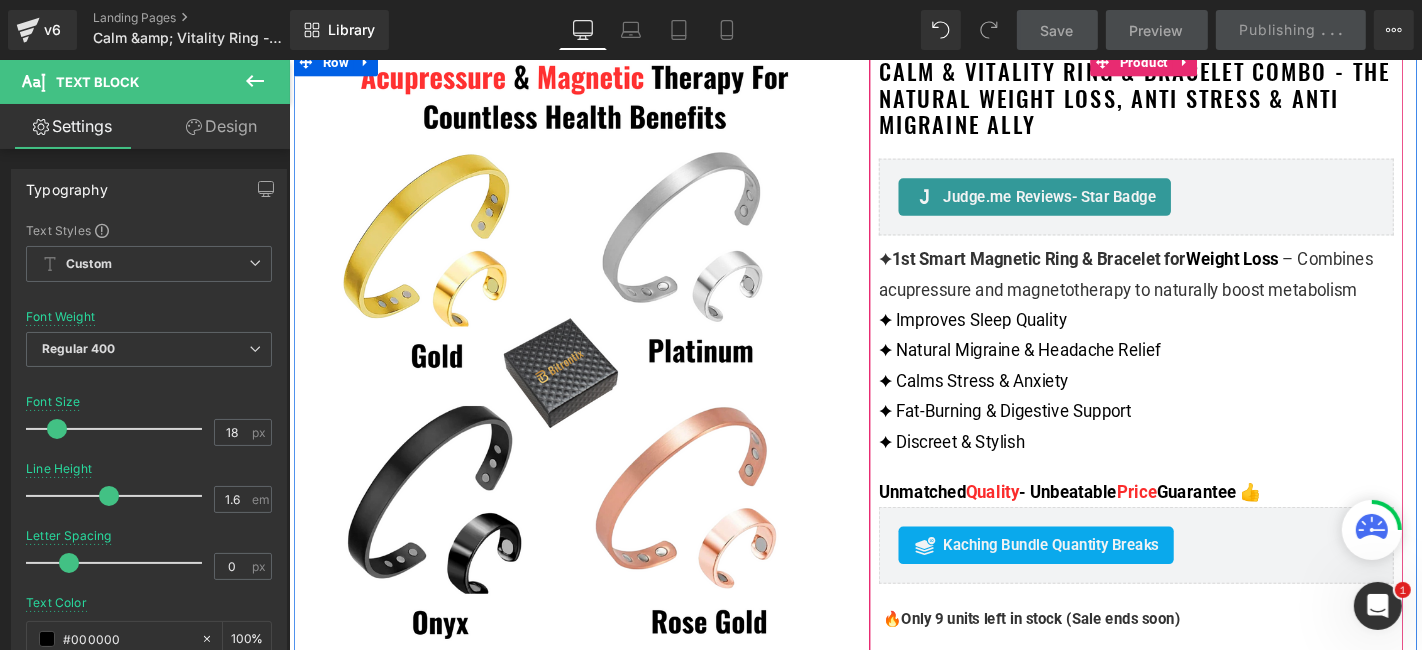 scroll, scrollTop: 222, scrollLeft: 0, axis: vertical 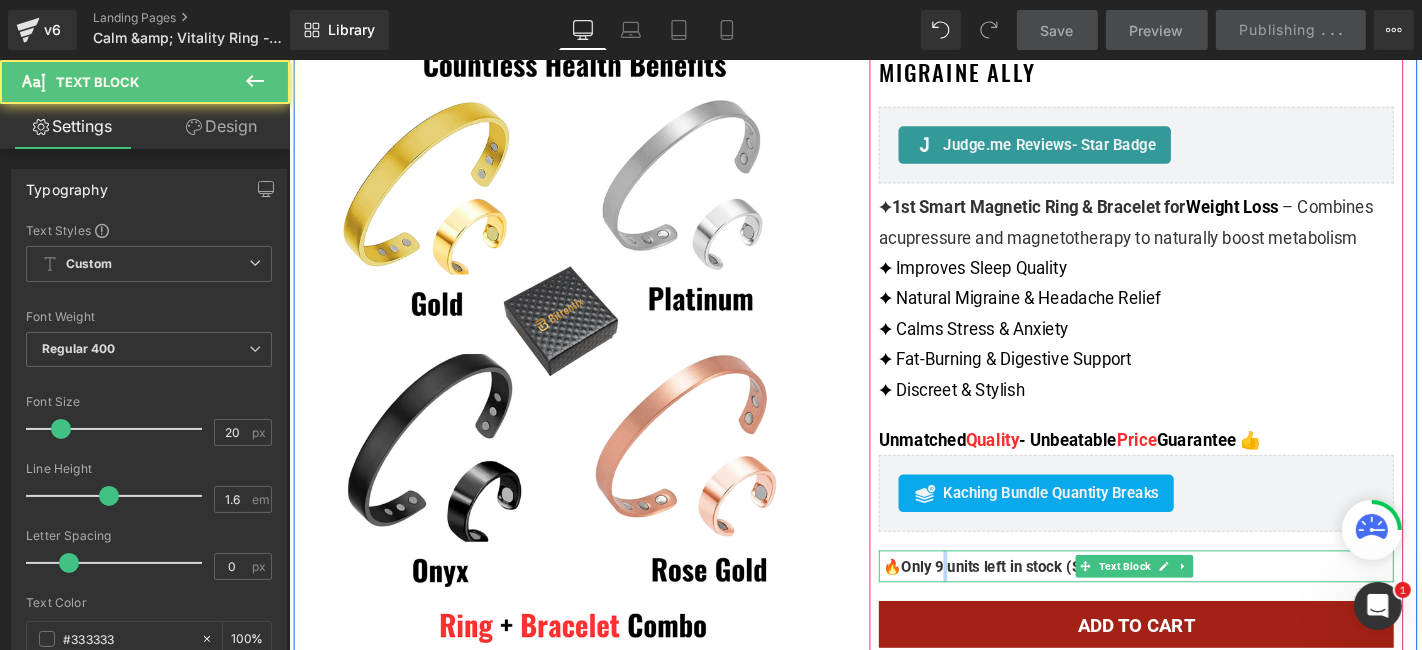 click on "Only 9 units left in stock (Sale ends soon)" at bounding box center [1091, 600] 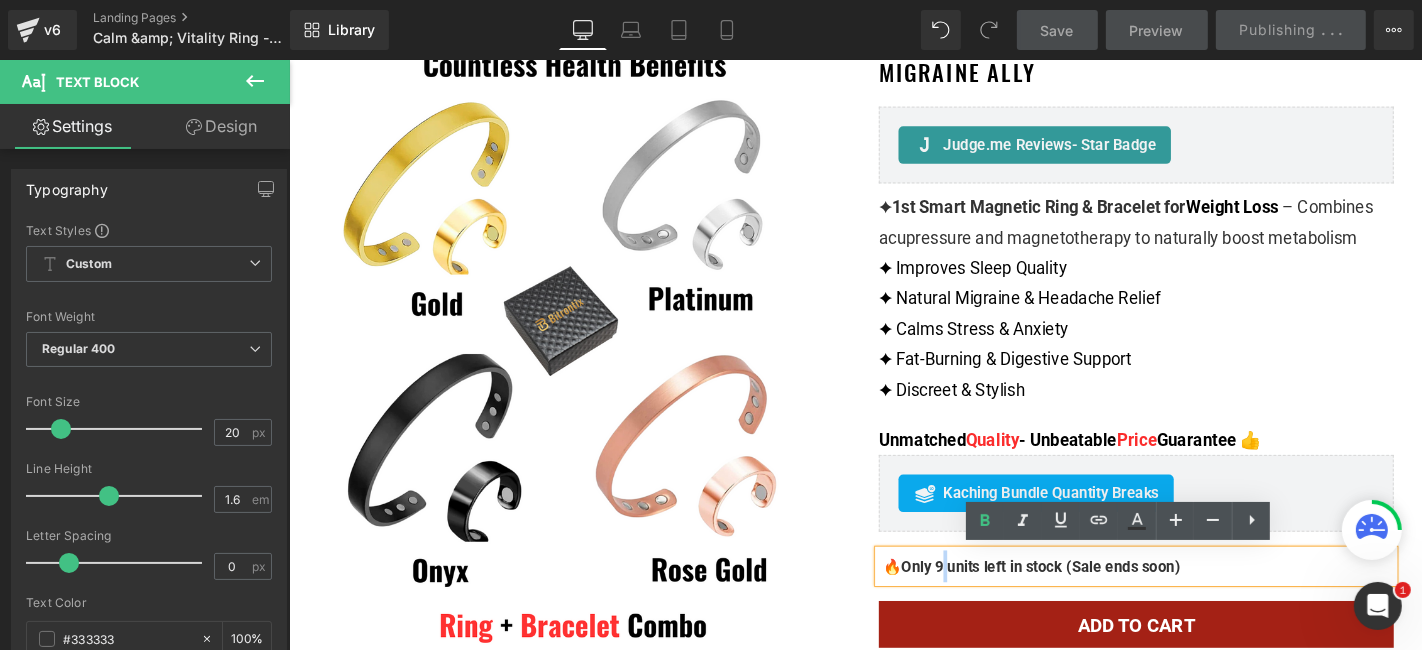 type 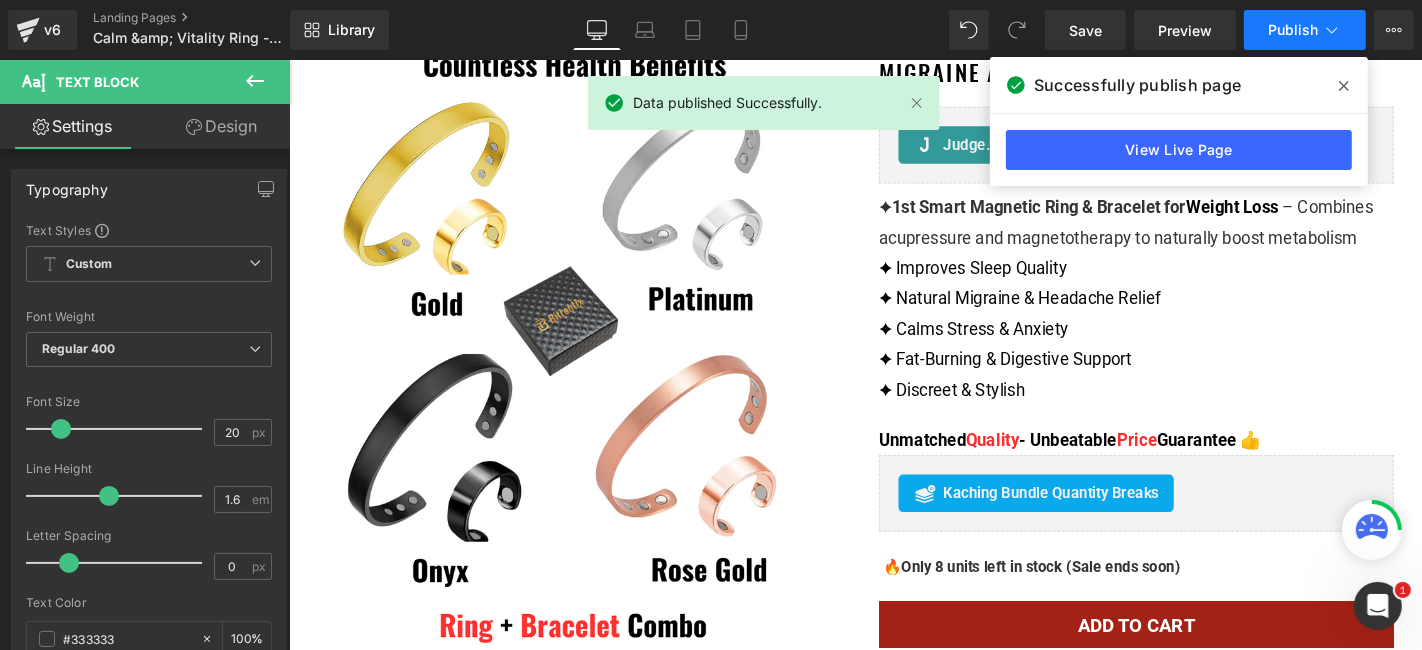 click on "Publish" at bounding box center [1293, 30] 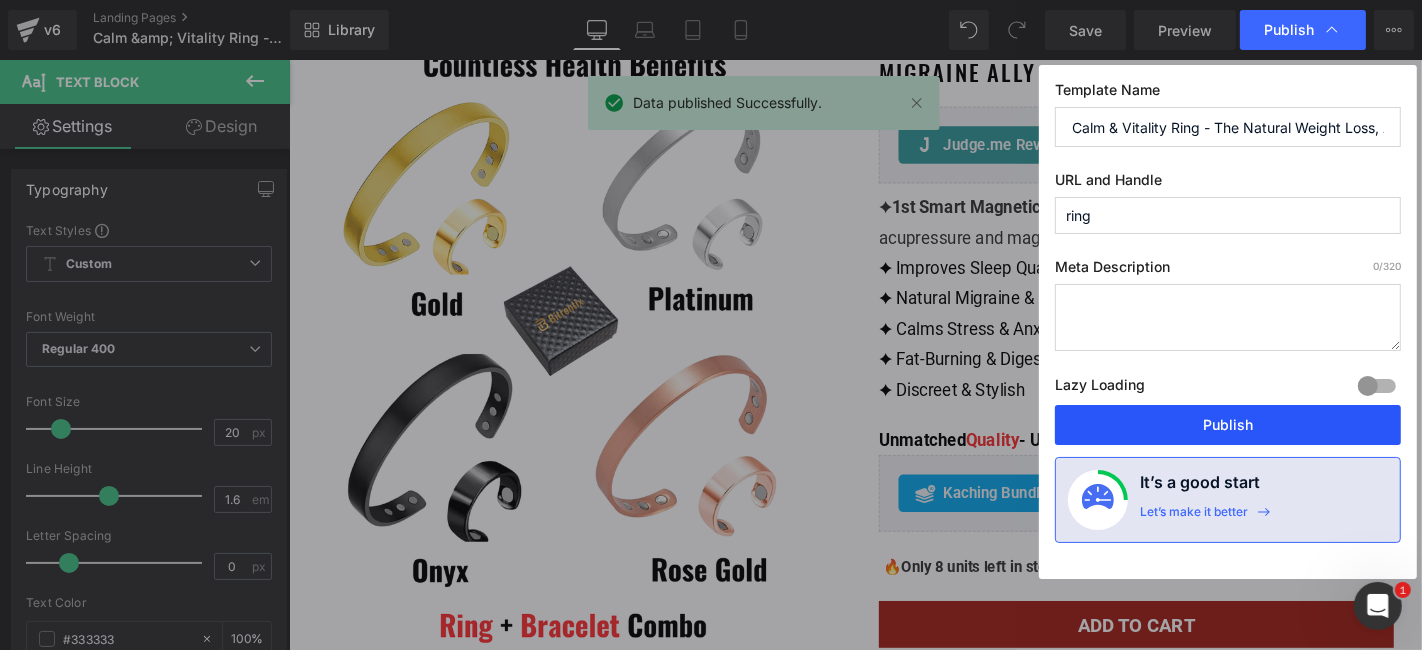click on "Publish" at bounding box center (1228, 425) 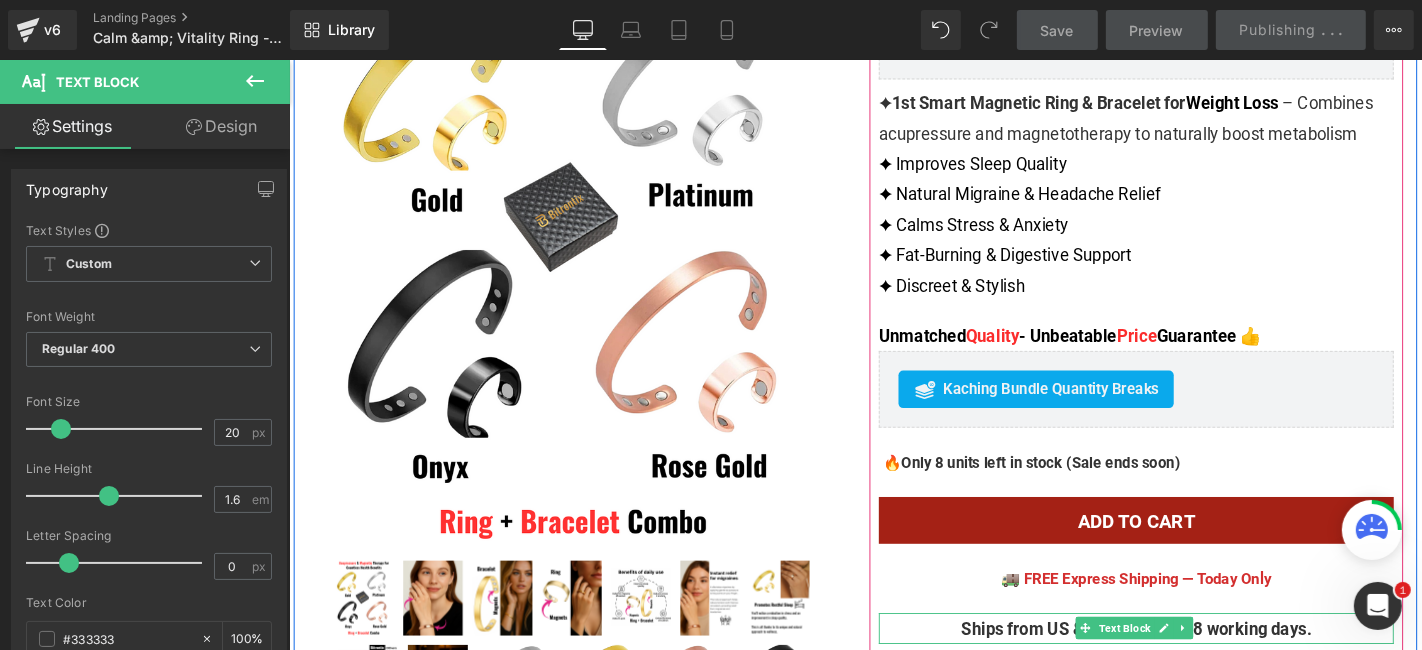 scroll, scrollTop: 1000, scrollLeft: 0, axis: vertical 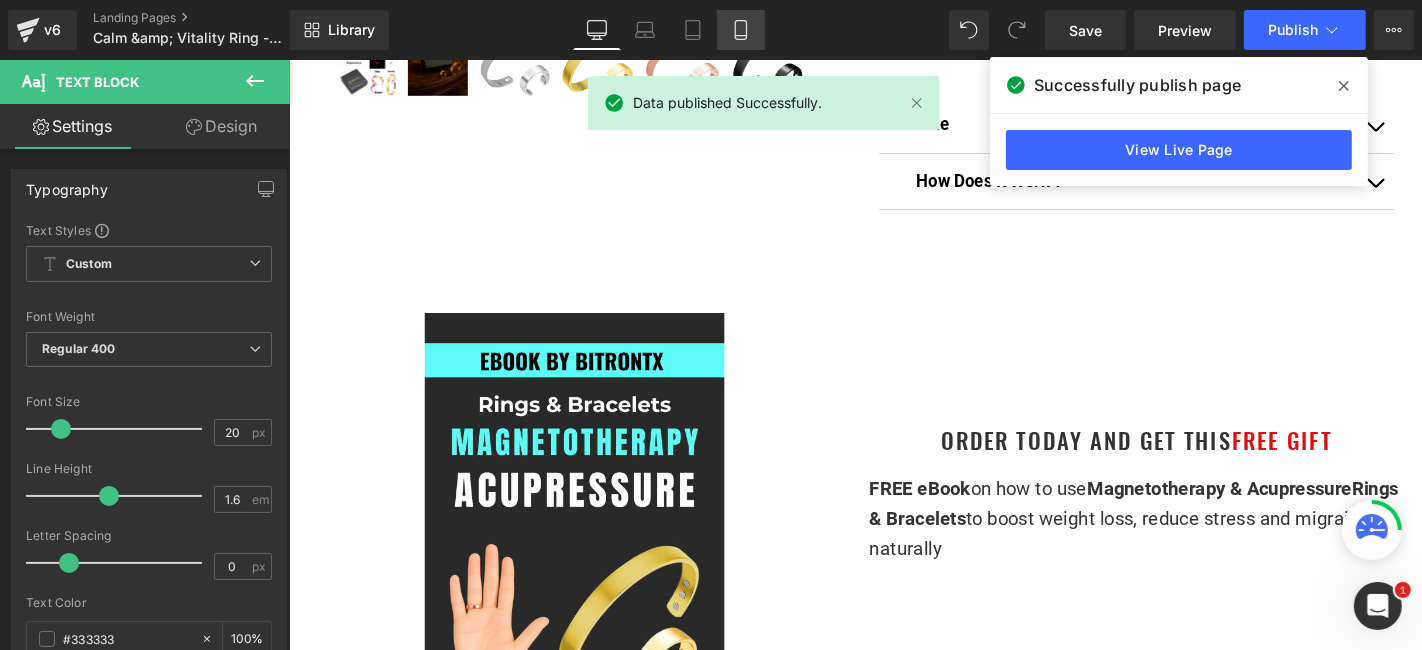 click on "Mobile" at bounding box center [741, 30] 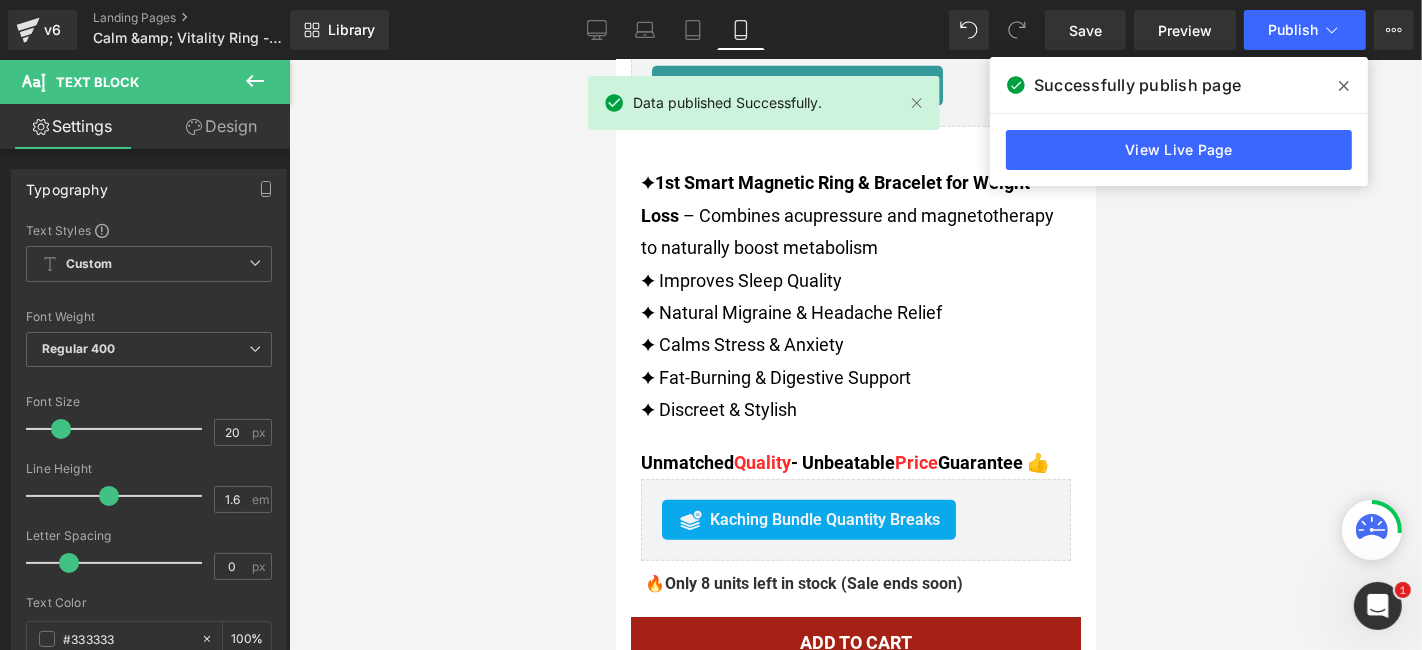 scroll, scrollTop: 0, scrollLeft: 0, axis: both 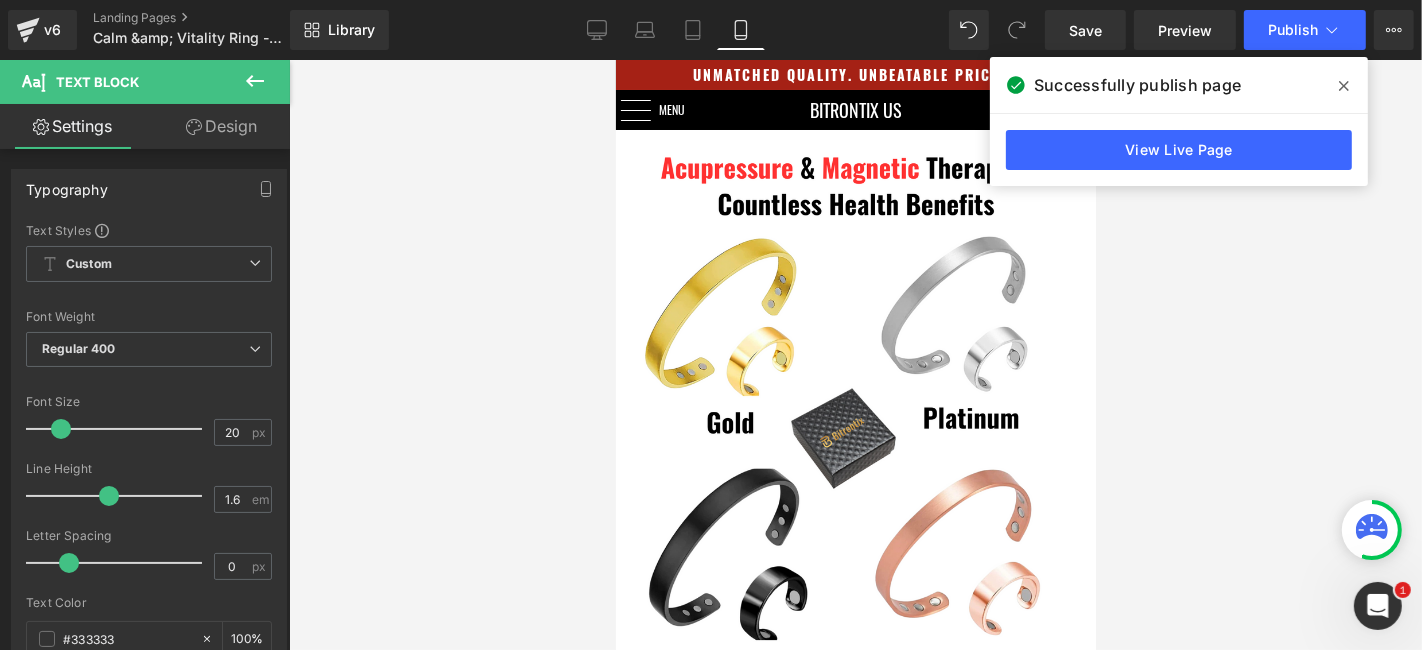 click at bounding box center [1344, 86] 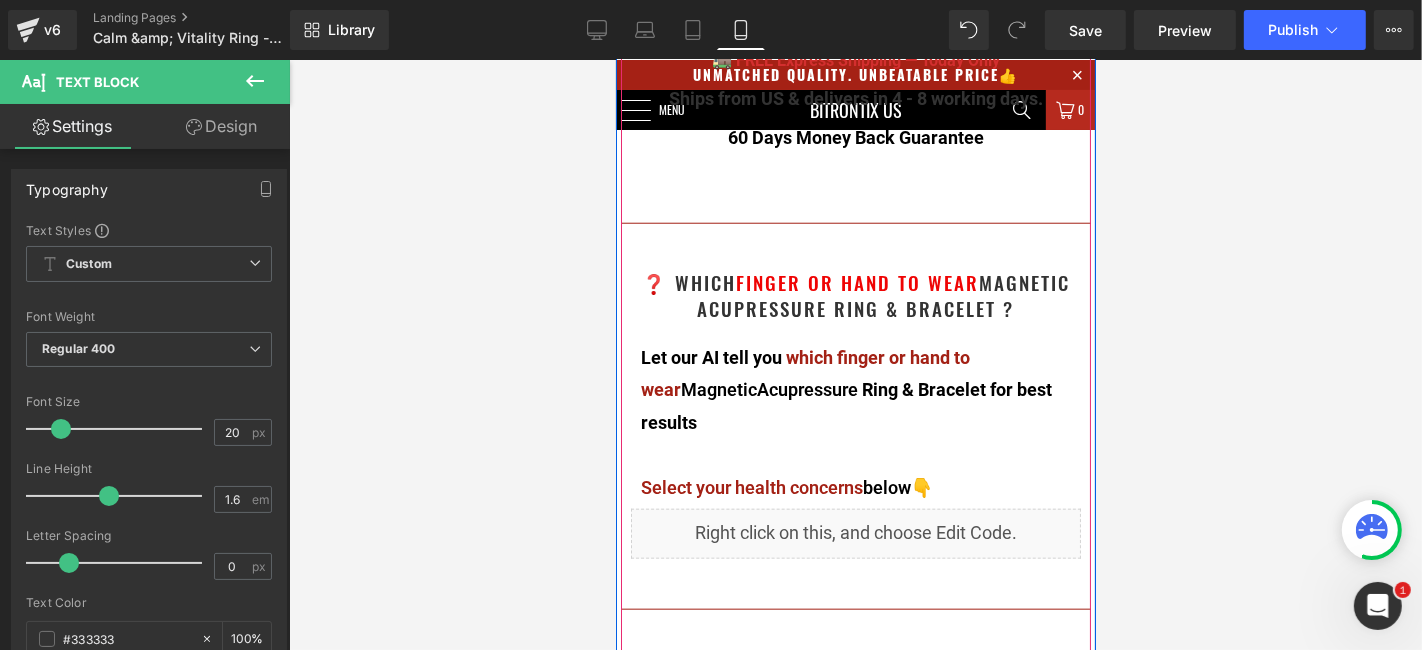 scroll, scrollTop: 1666, scrollLeft: 0, axis: vertical 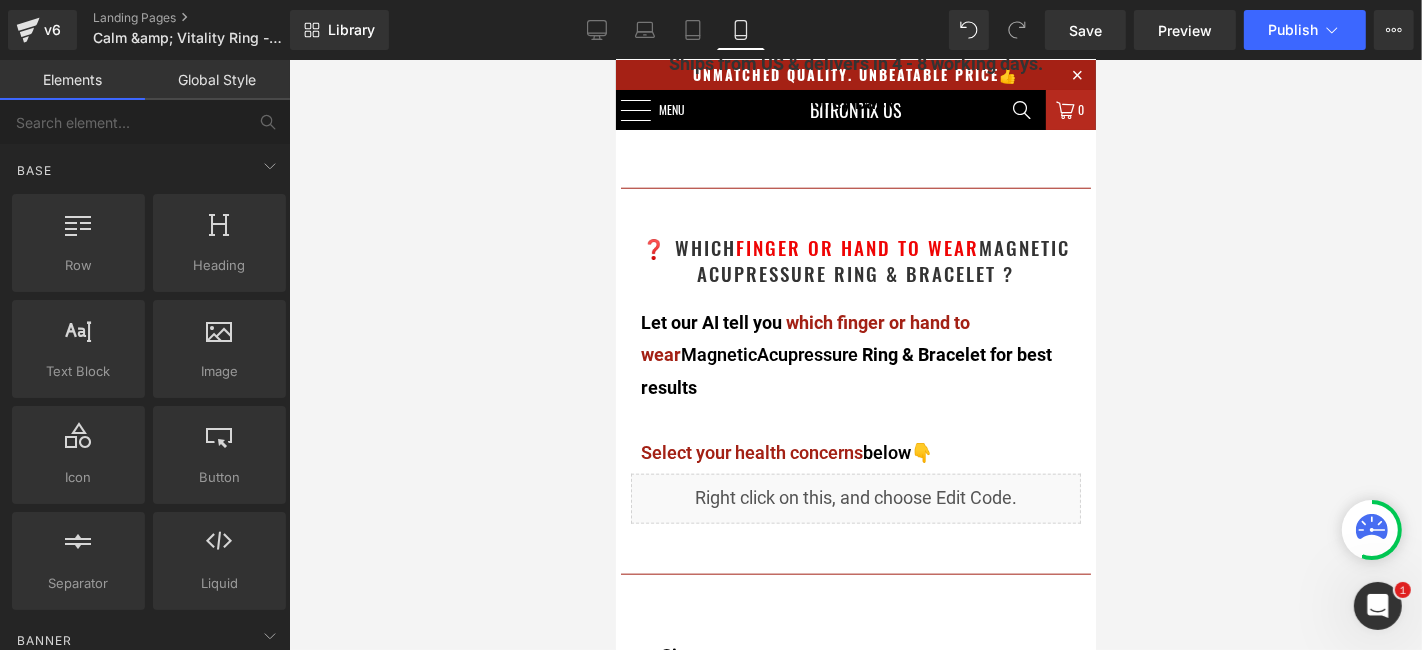 click at bounding box center [855, 355] 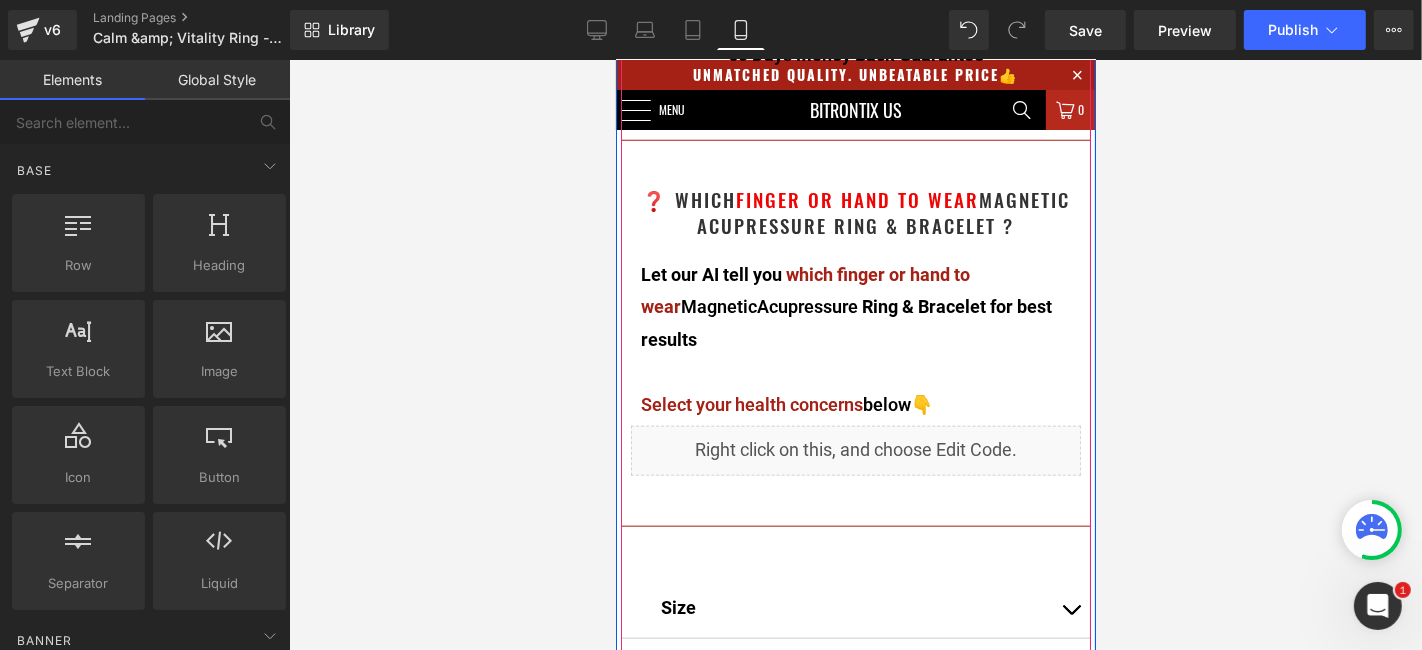 scroll, scrollTop: 1666, scrollLeft: 0, axis: vertical 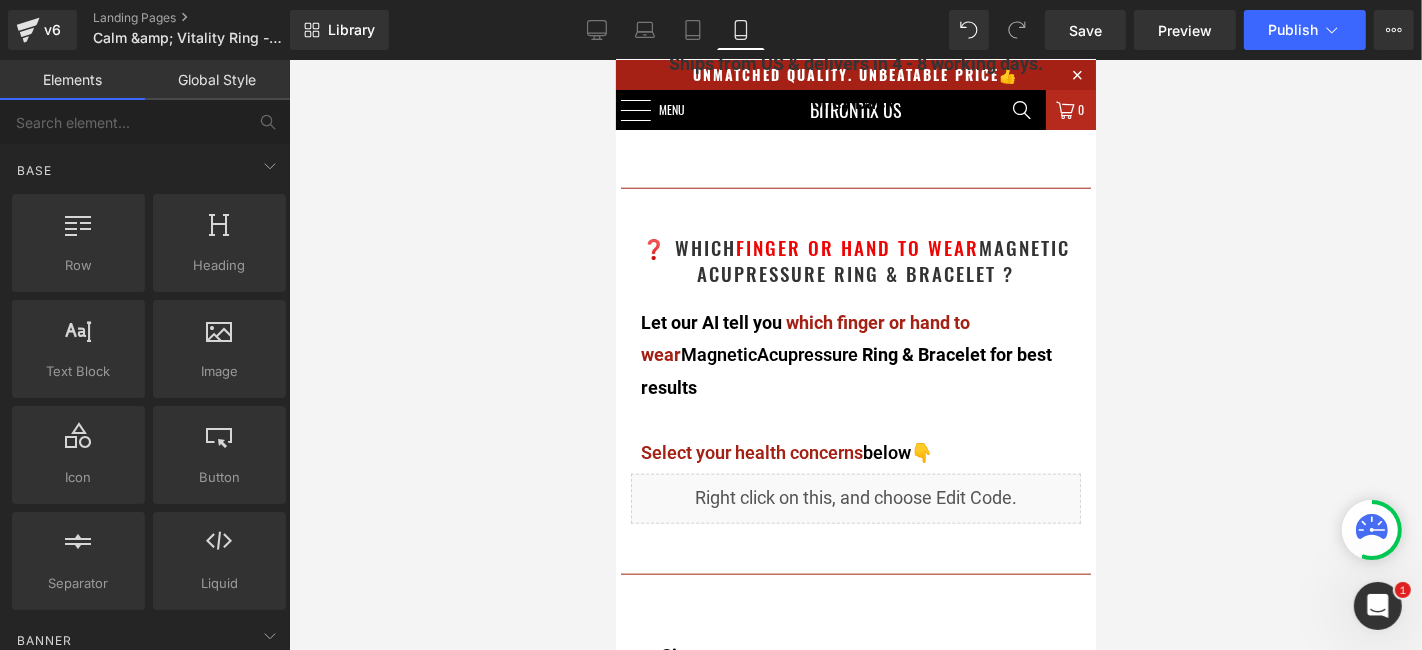 click at bounding box center (855, 355) 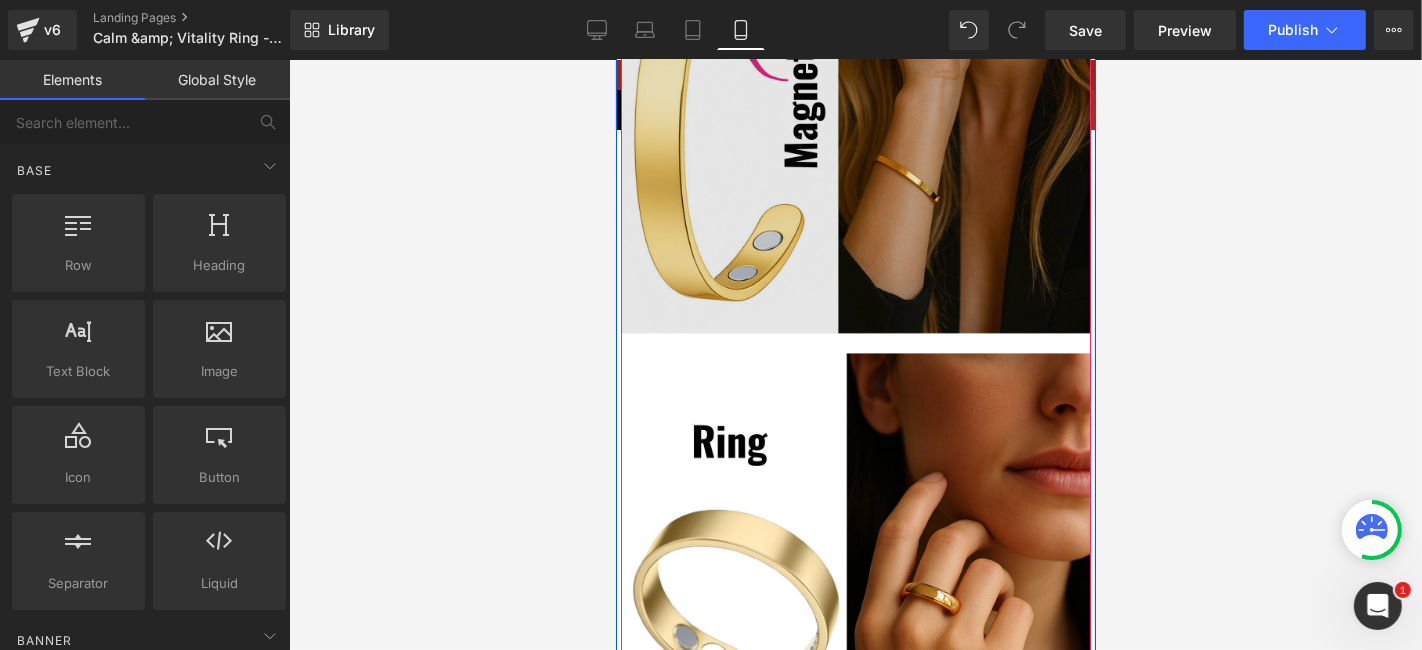 scroll, scrollTop: 3333, scrollLeft: 0, axis: vertical 